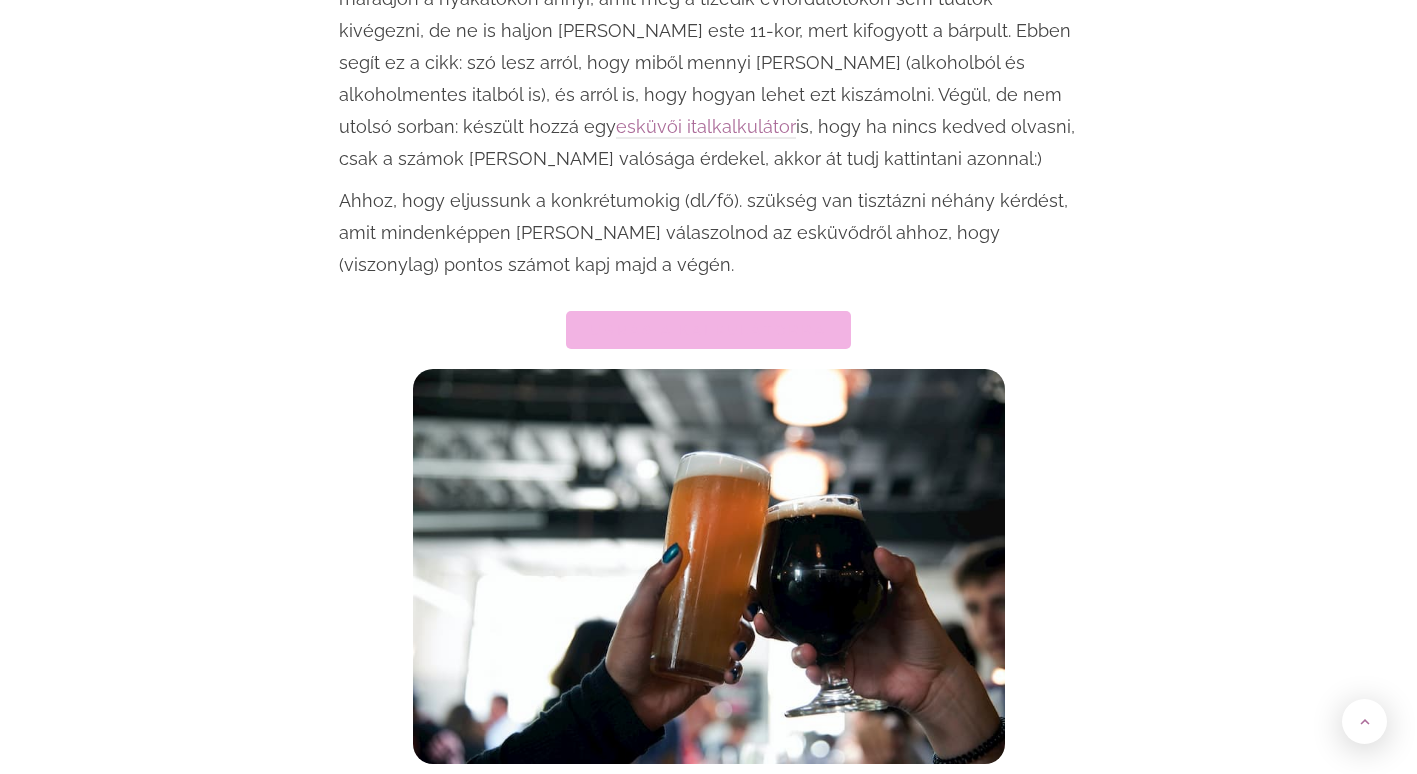 click on "Ugrás a kalkulátorra" at bounding box center [708, 330] 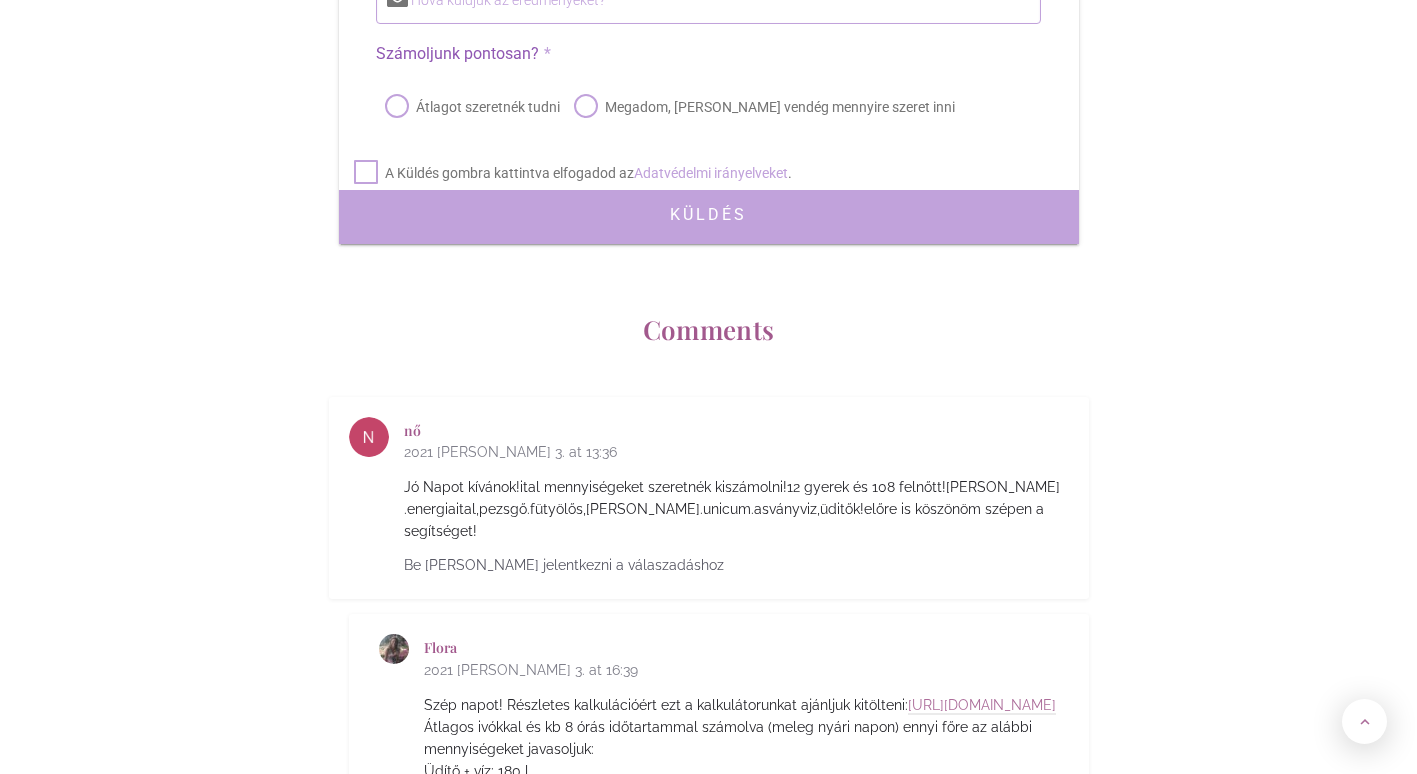 scroll, scrollTop: 9317, scrollLeft: 0, axis: vertical 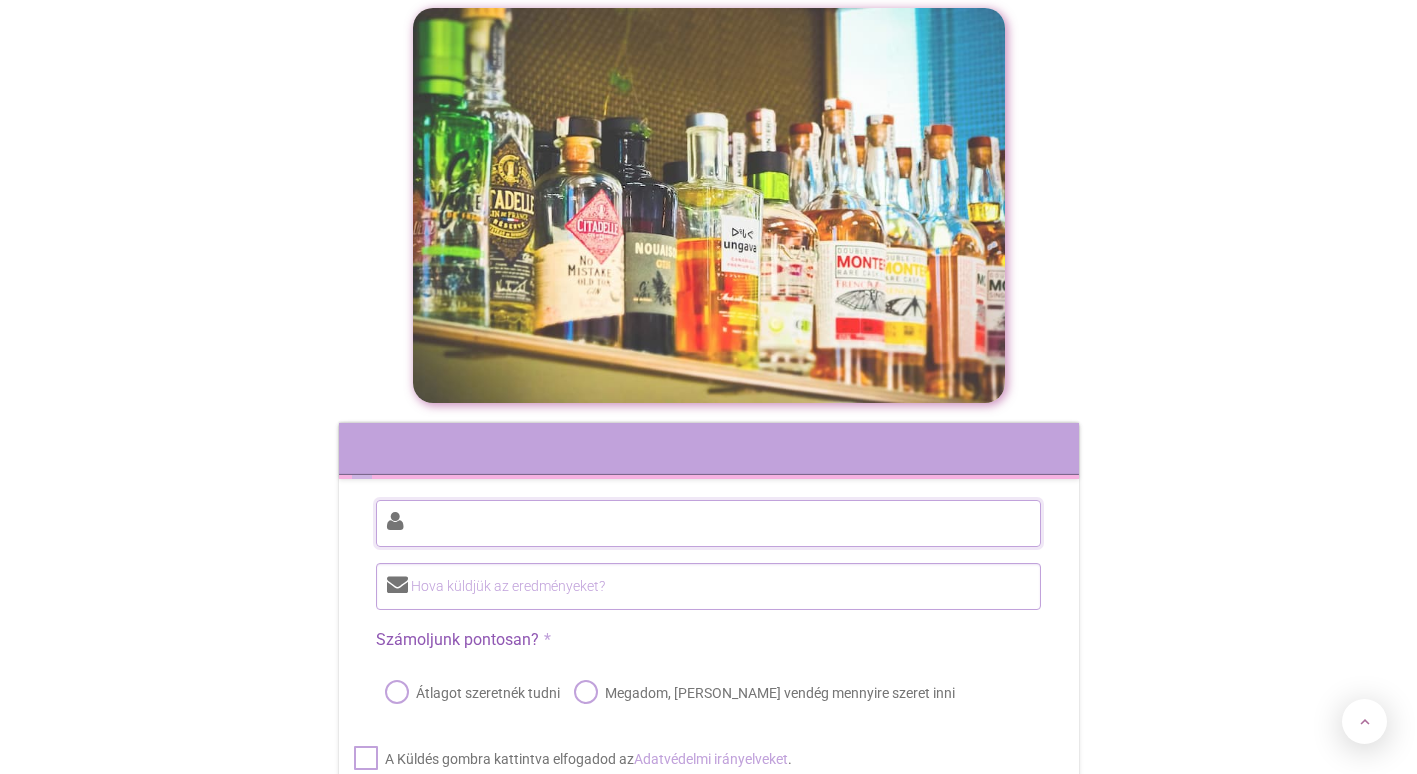 click at bounding box center [708, 523] 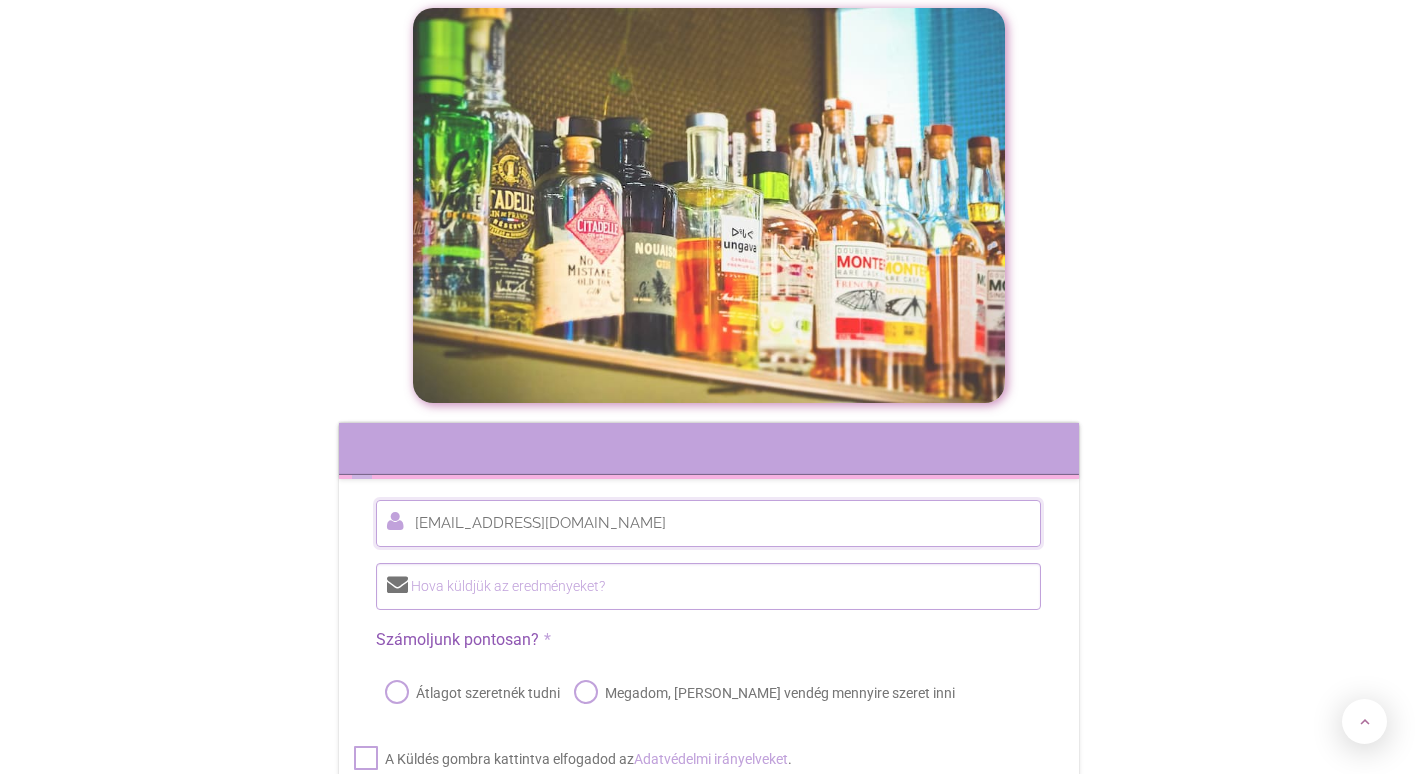 type on "[EMAIL_ADDRESS][DOMAIN_NAME]" 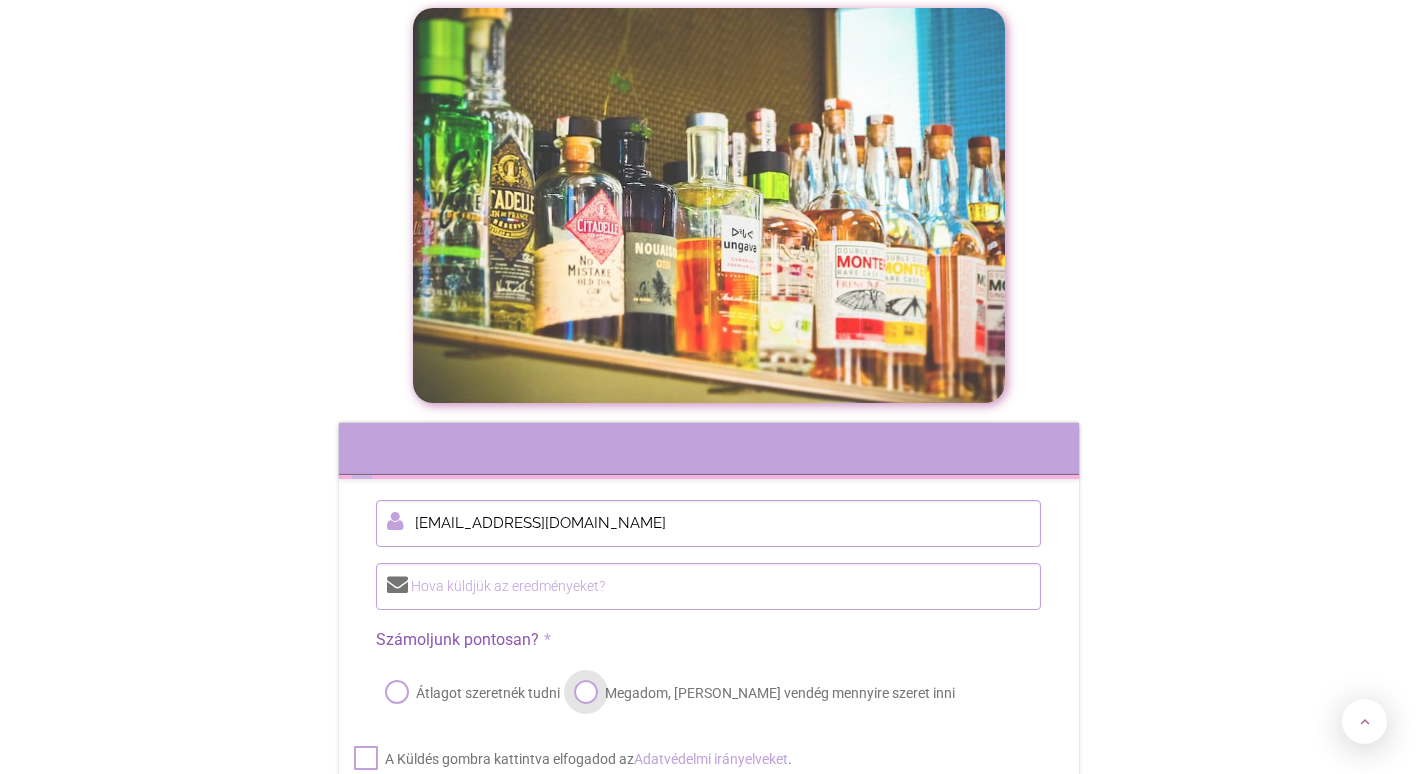 click on "Megadom, [PERSON_NAME] vendég mennyire szeret inni" at bounding box center [762, 693] 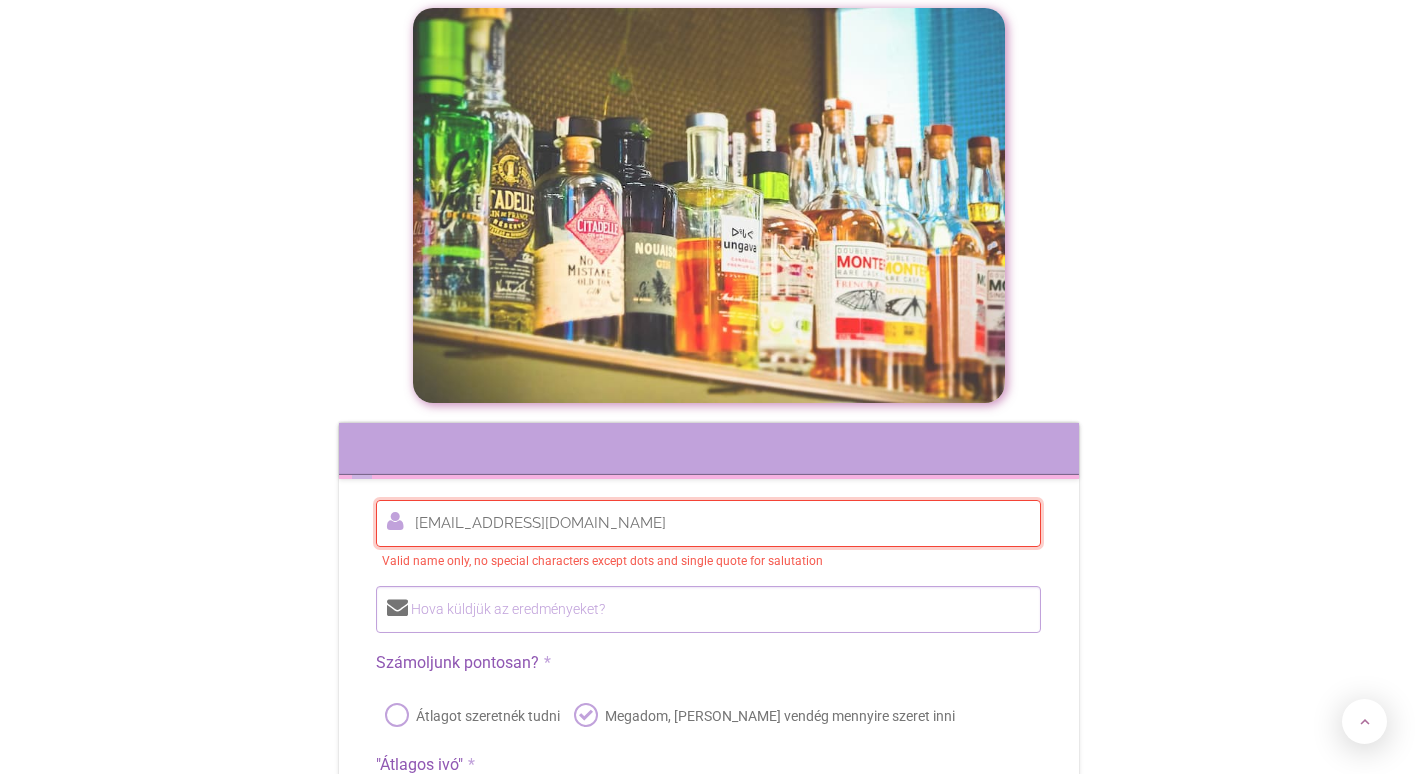 drag, startPoint x: 622, startPoint y: 223, endPoint x: 399, endPoint y: 211, distance: 223.32263 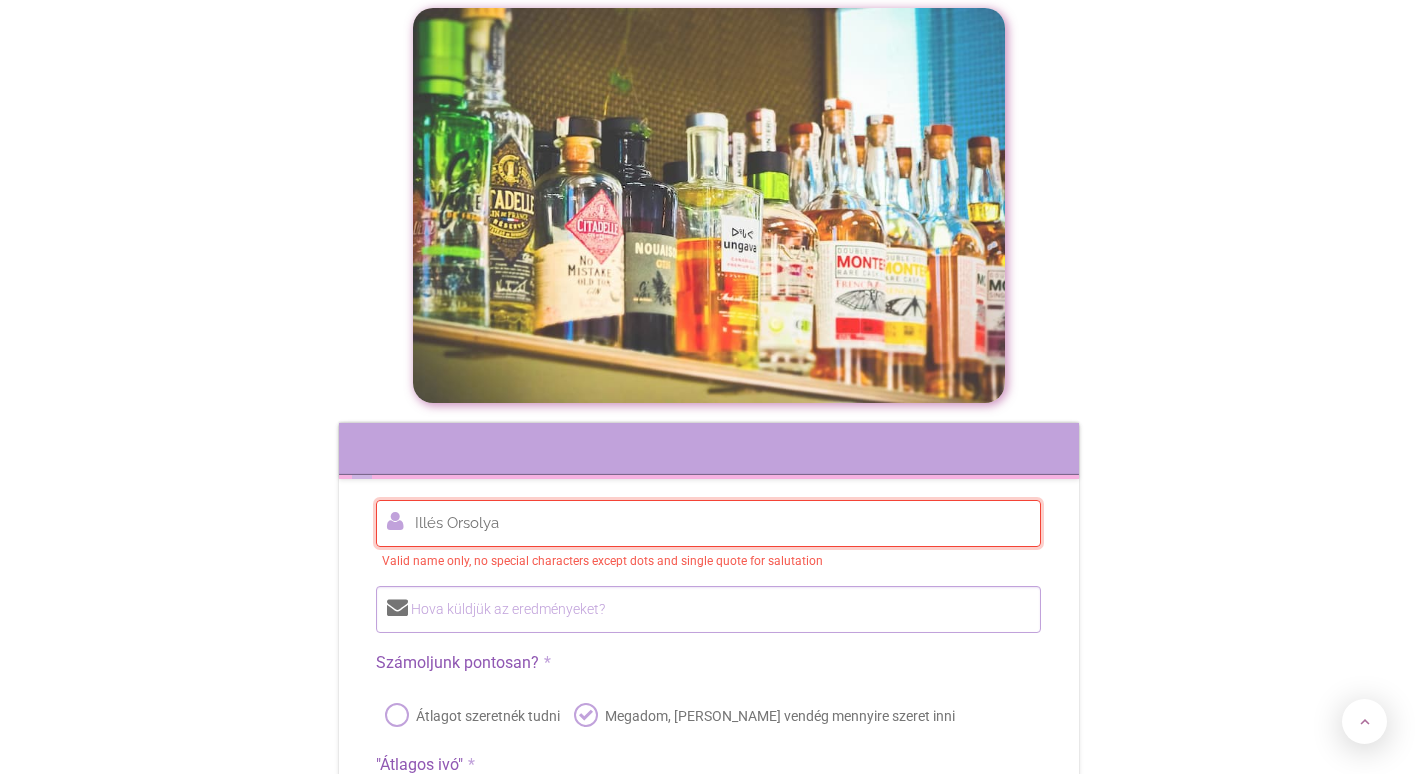 type on "Illés Orsolya" 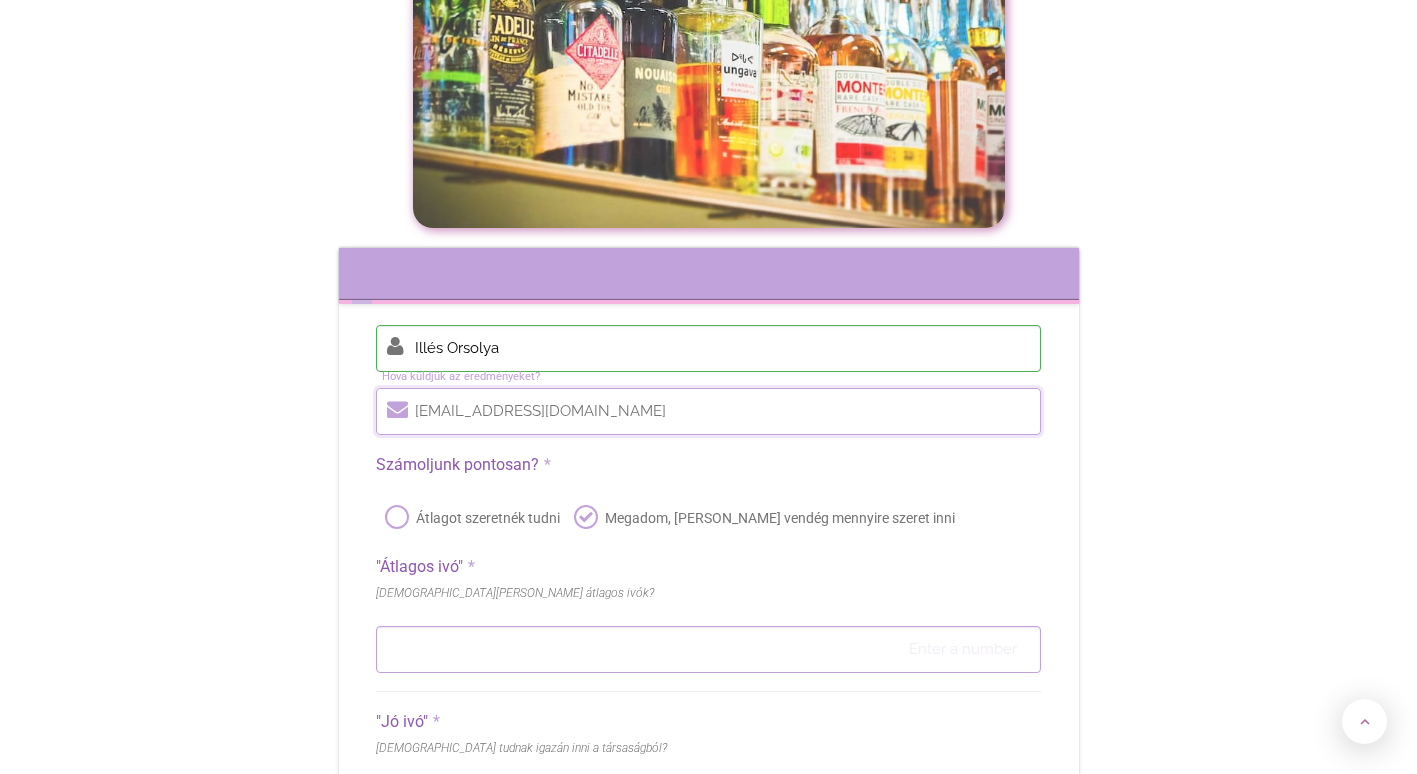 scroll, scrollTop: 8531, scrollLeft: 0, axis: vertical 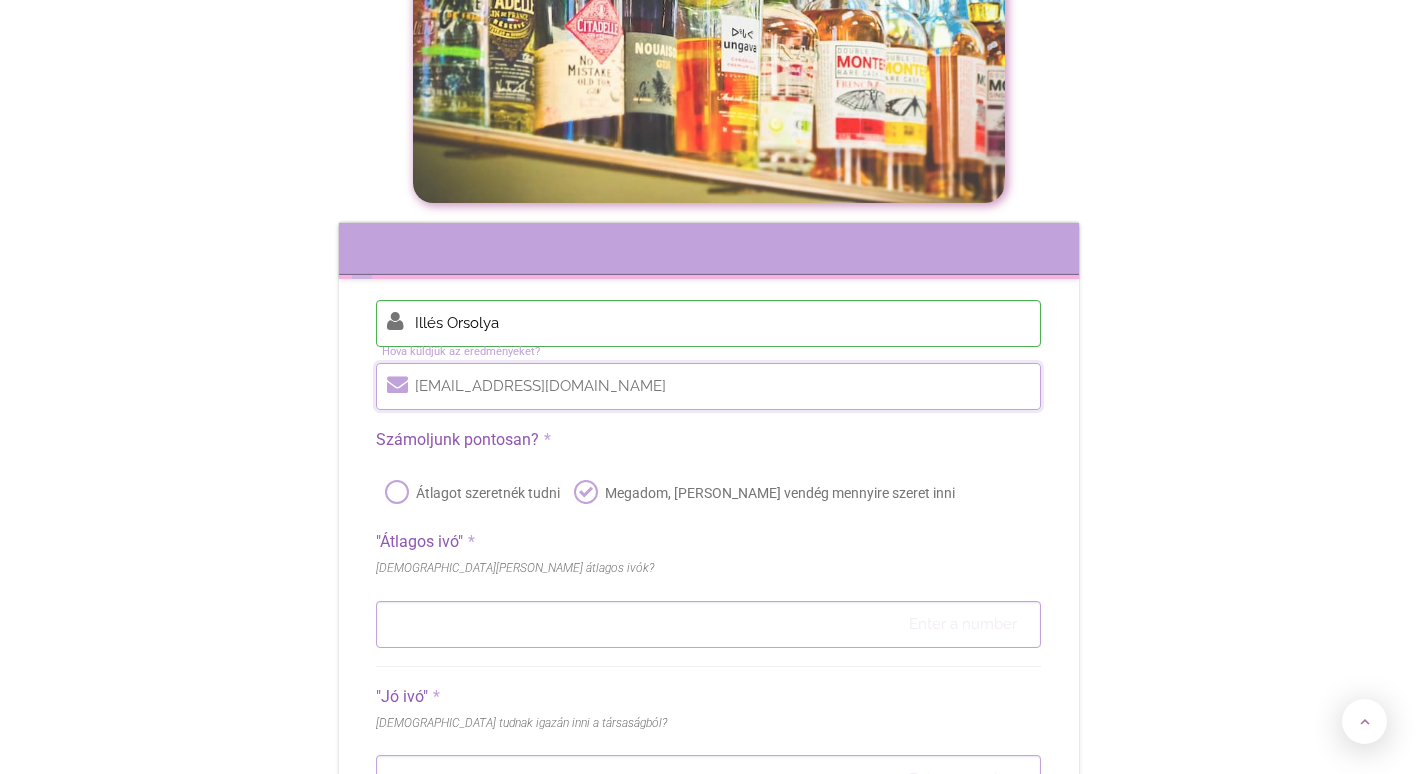 type on "[EMAIL_ADDRESS][DOMAIN_NAME]" 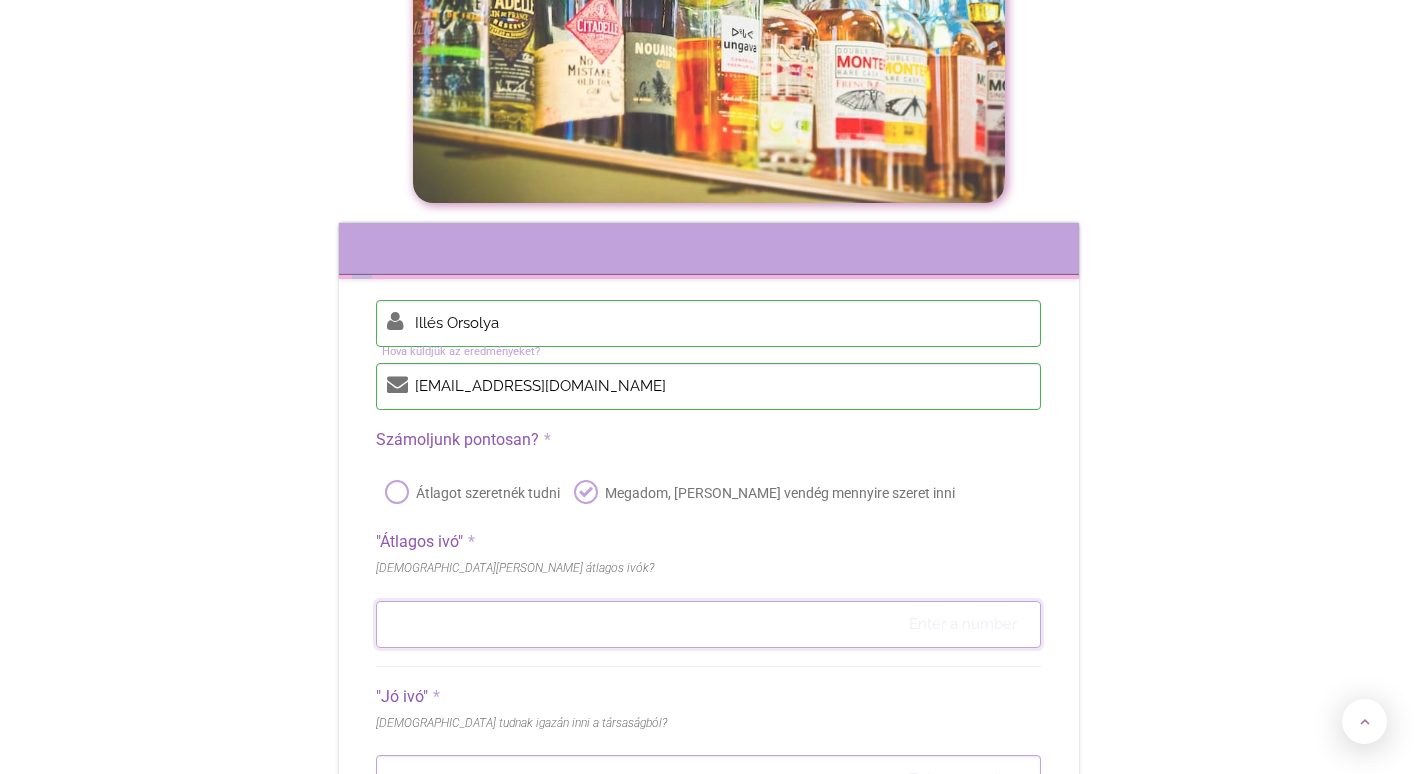 click at bounding box center [708, 624] 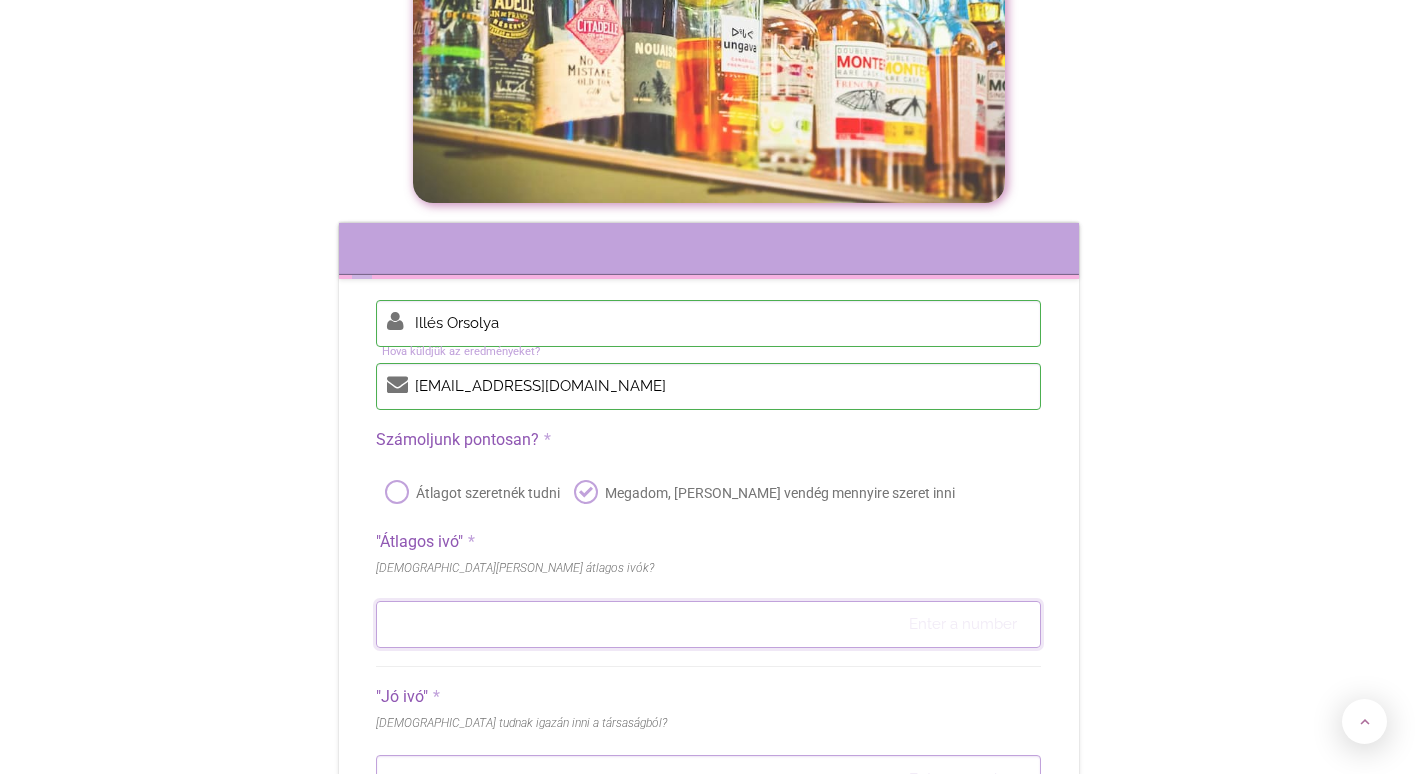 click at bounding box center (708, 624) 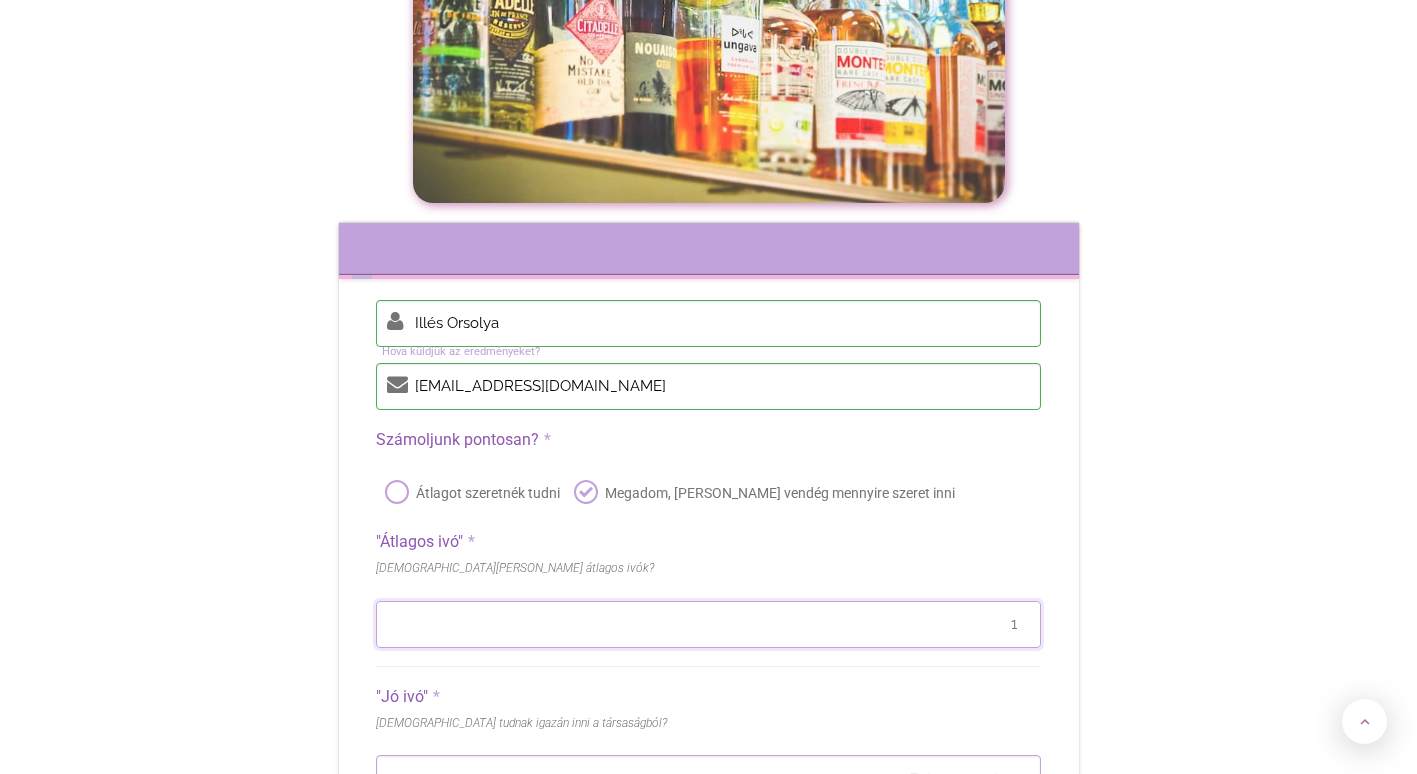 click on "1" at bounding box center [708, 624] 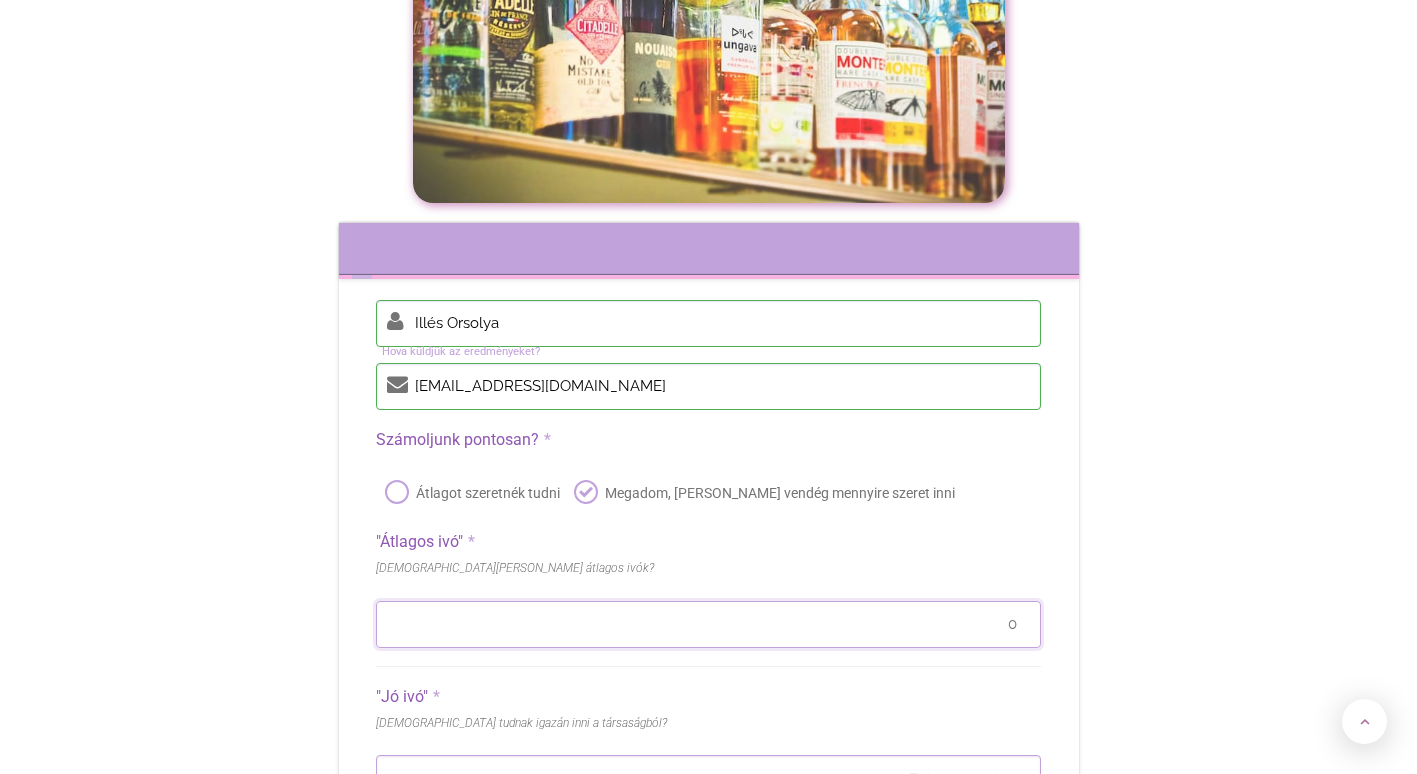 type on "0" 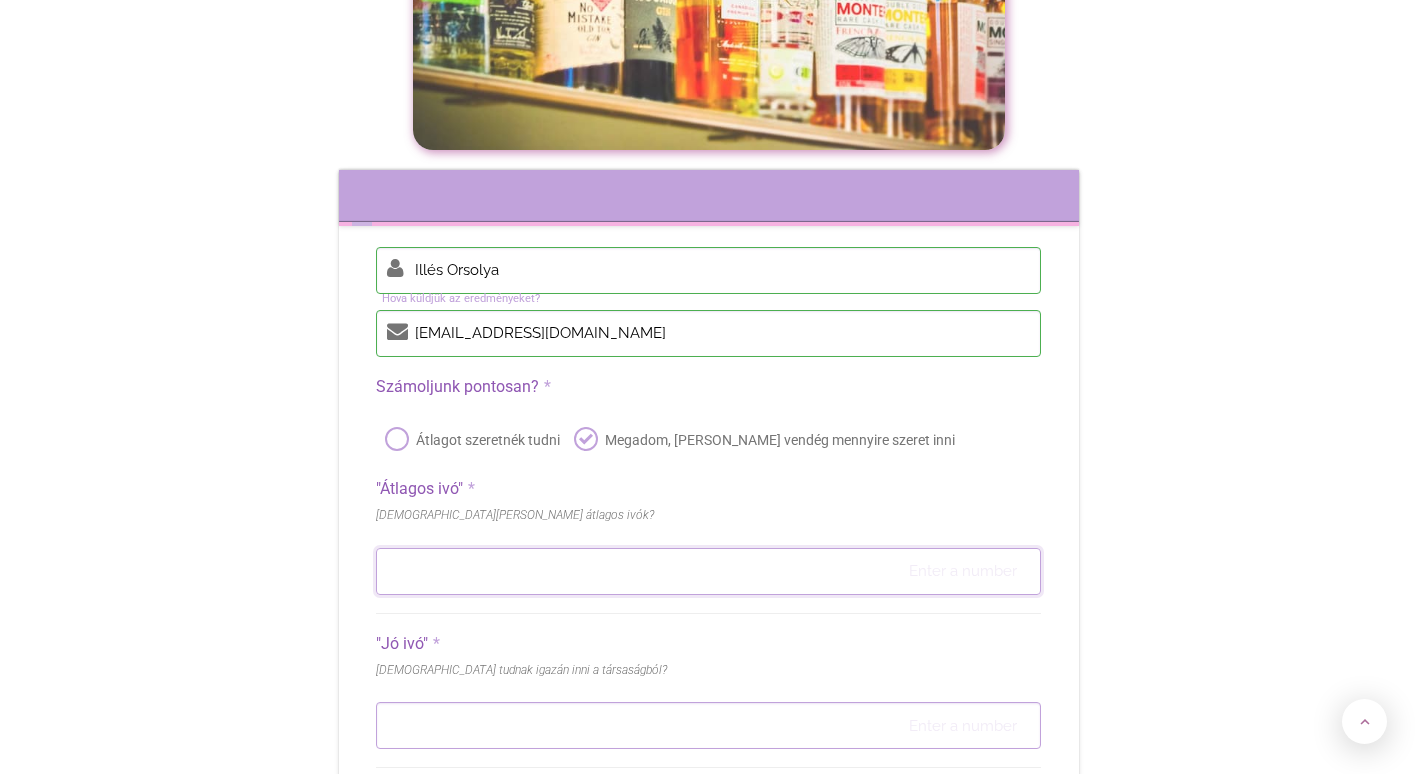 scroll, scrollTop: 8631, scrollLeft: 0, axis: vertical 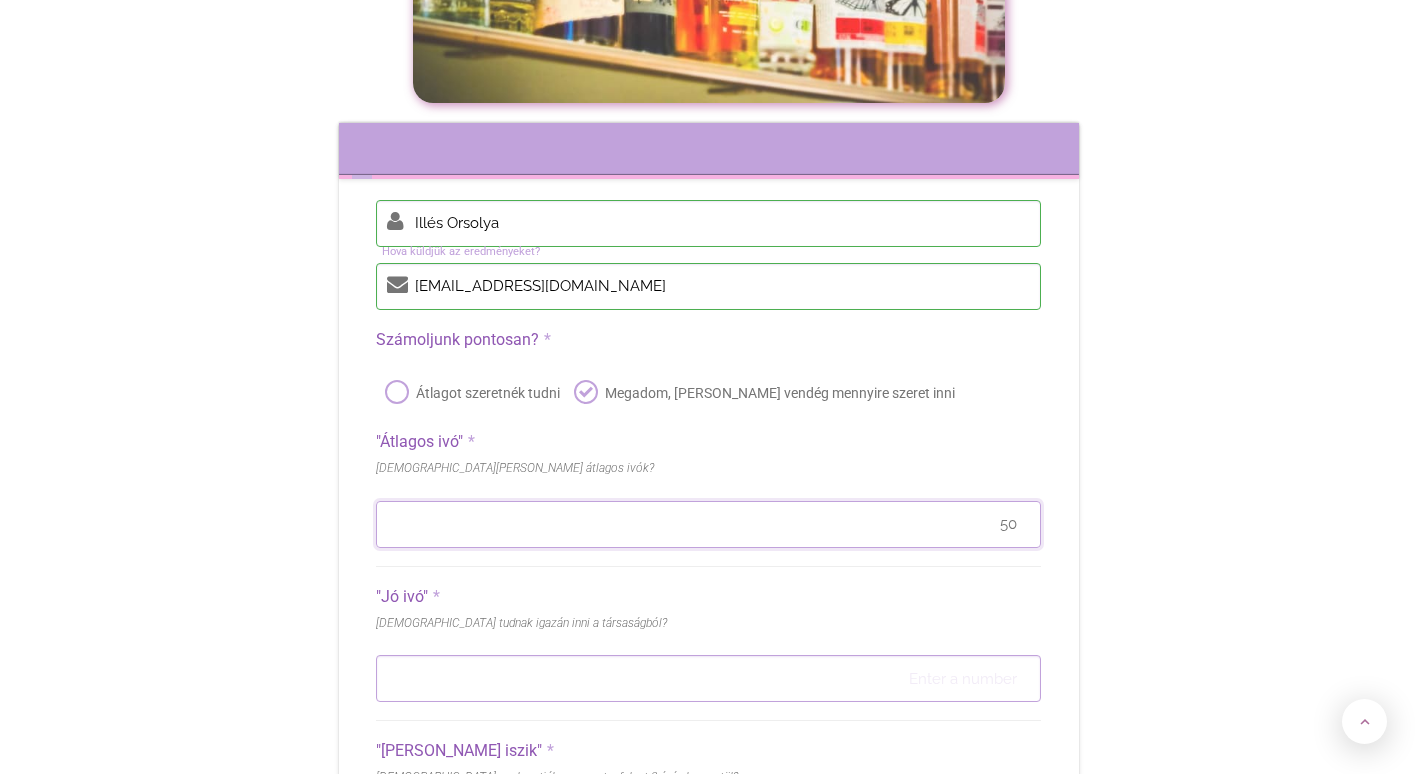 type on "50" 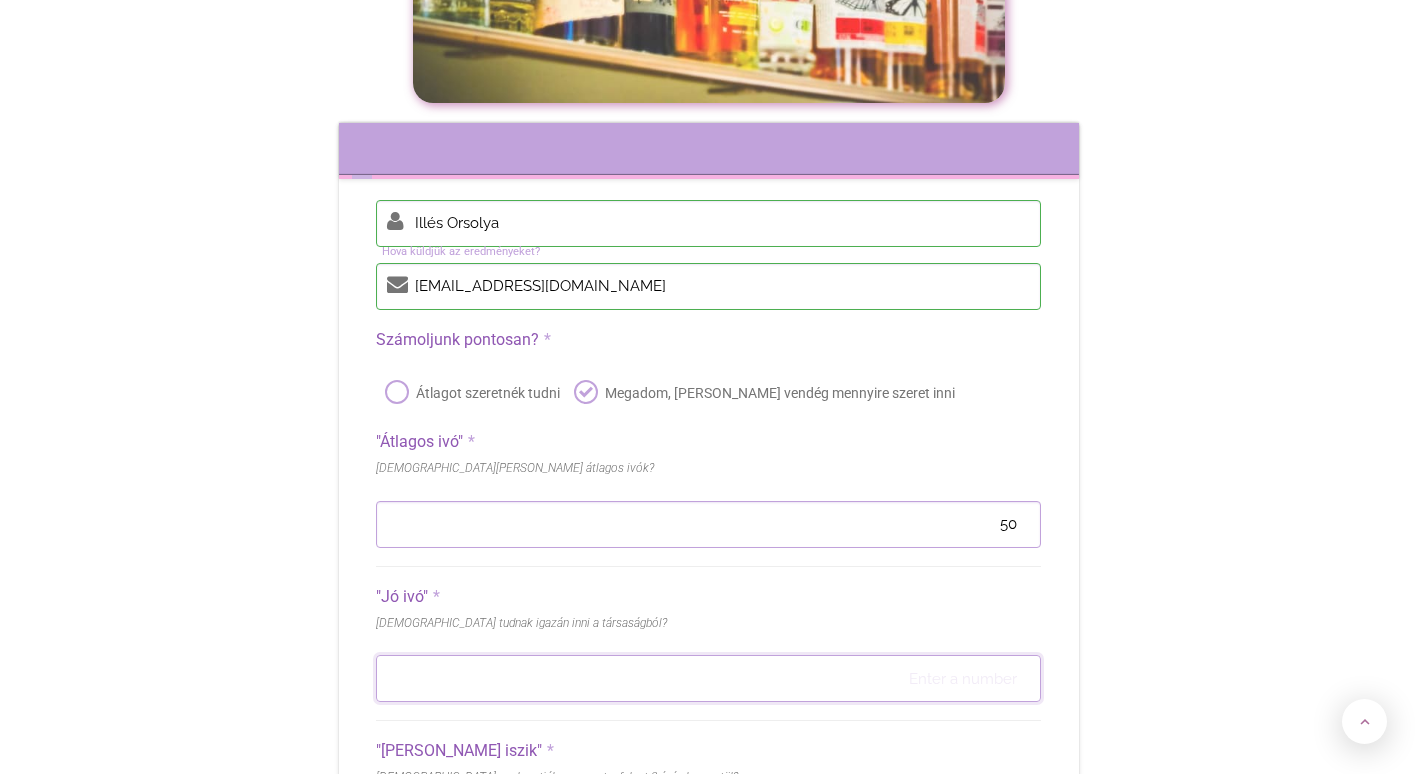 click at bounding box center [708, 678] 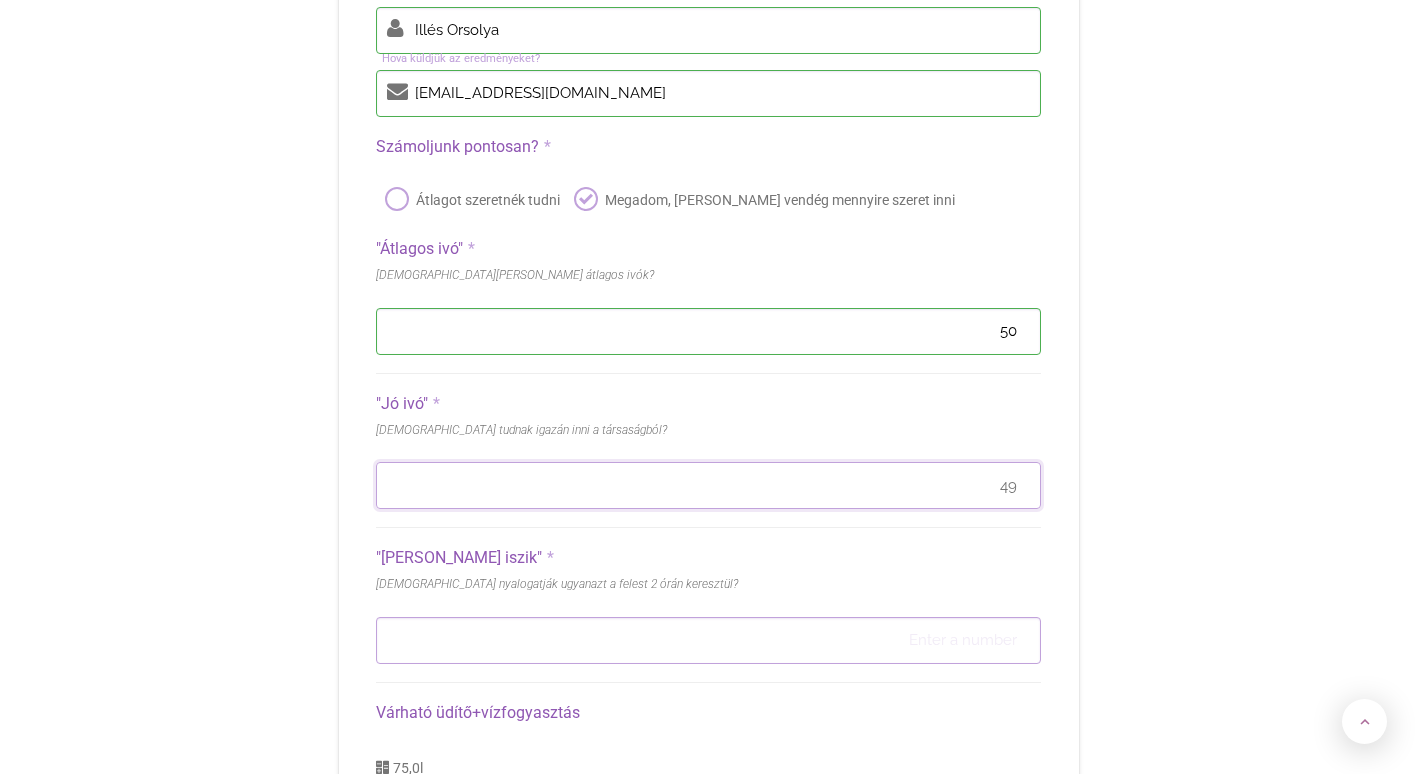 scroll, scrollTop: 8831, scrollLeft: 0, axis: vertical 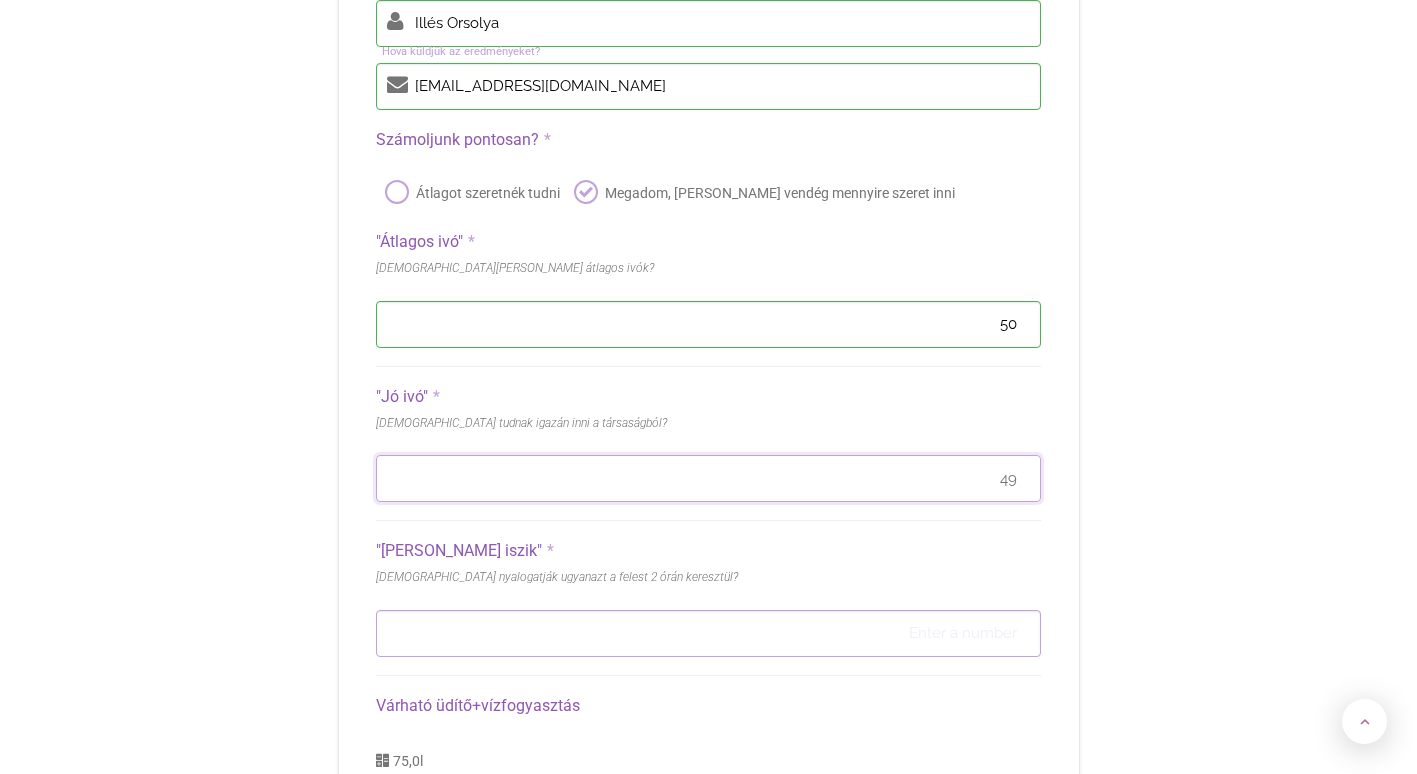 type on "49" 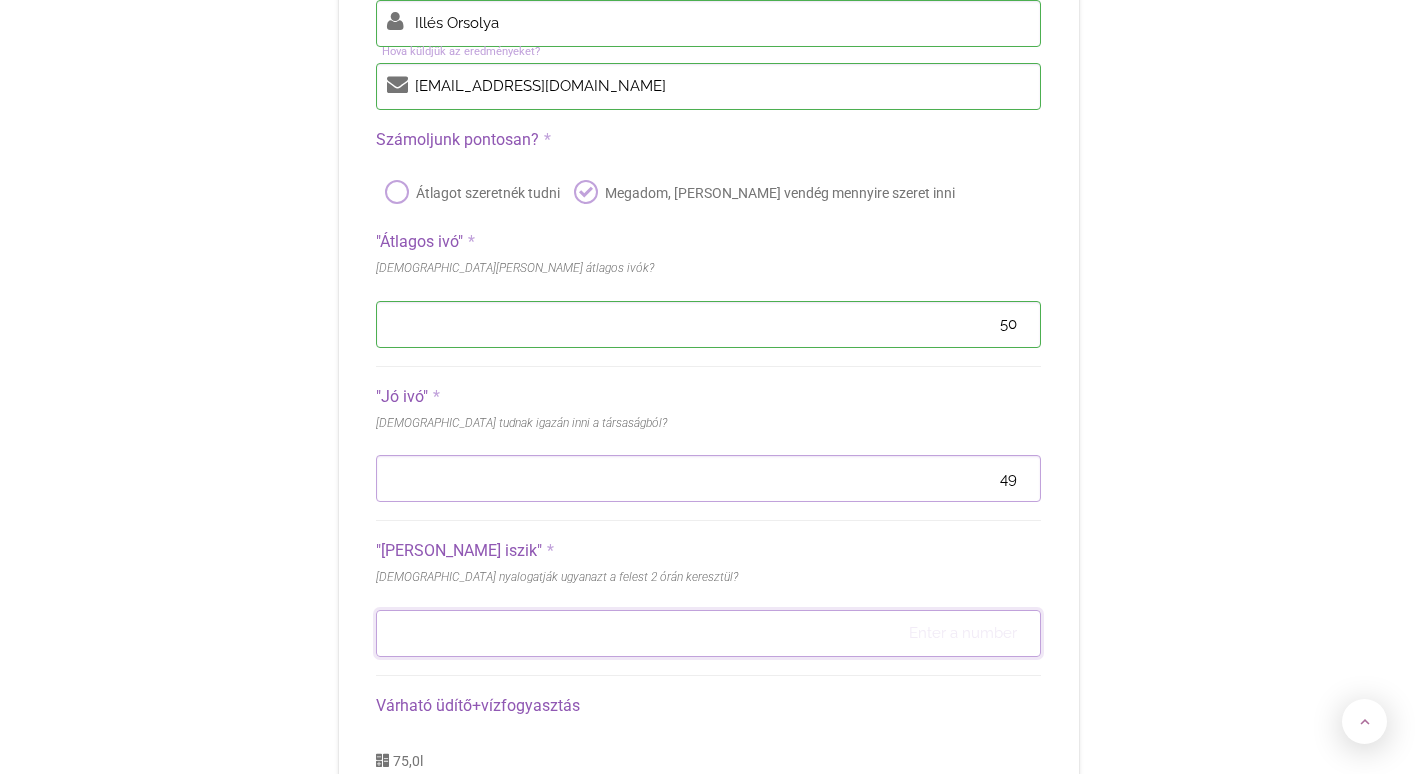 click at bounding box center [708, 633] 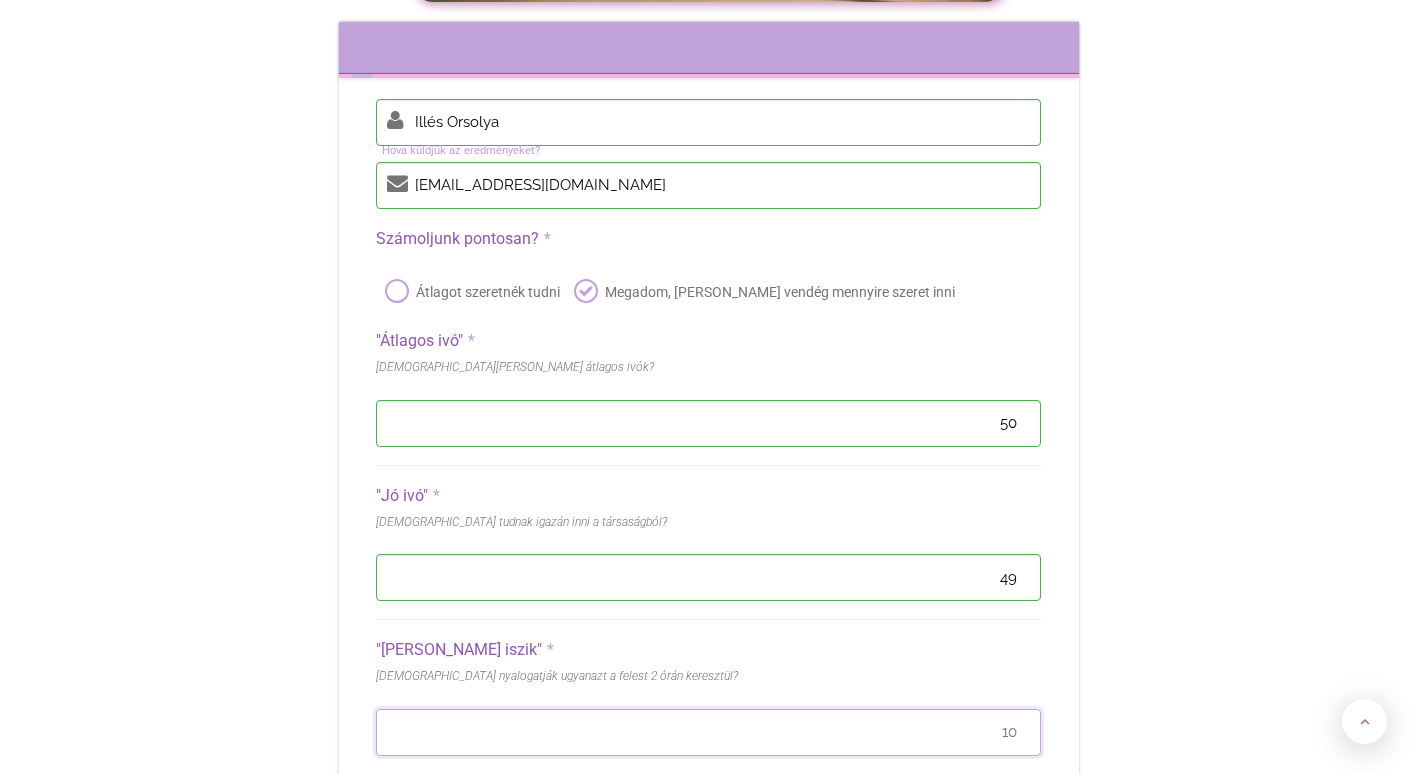 scroll, scrollTop: 9031, scrollLeft: 0, axis: vertical 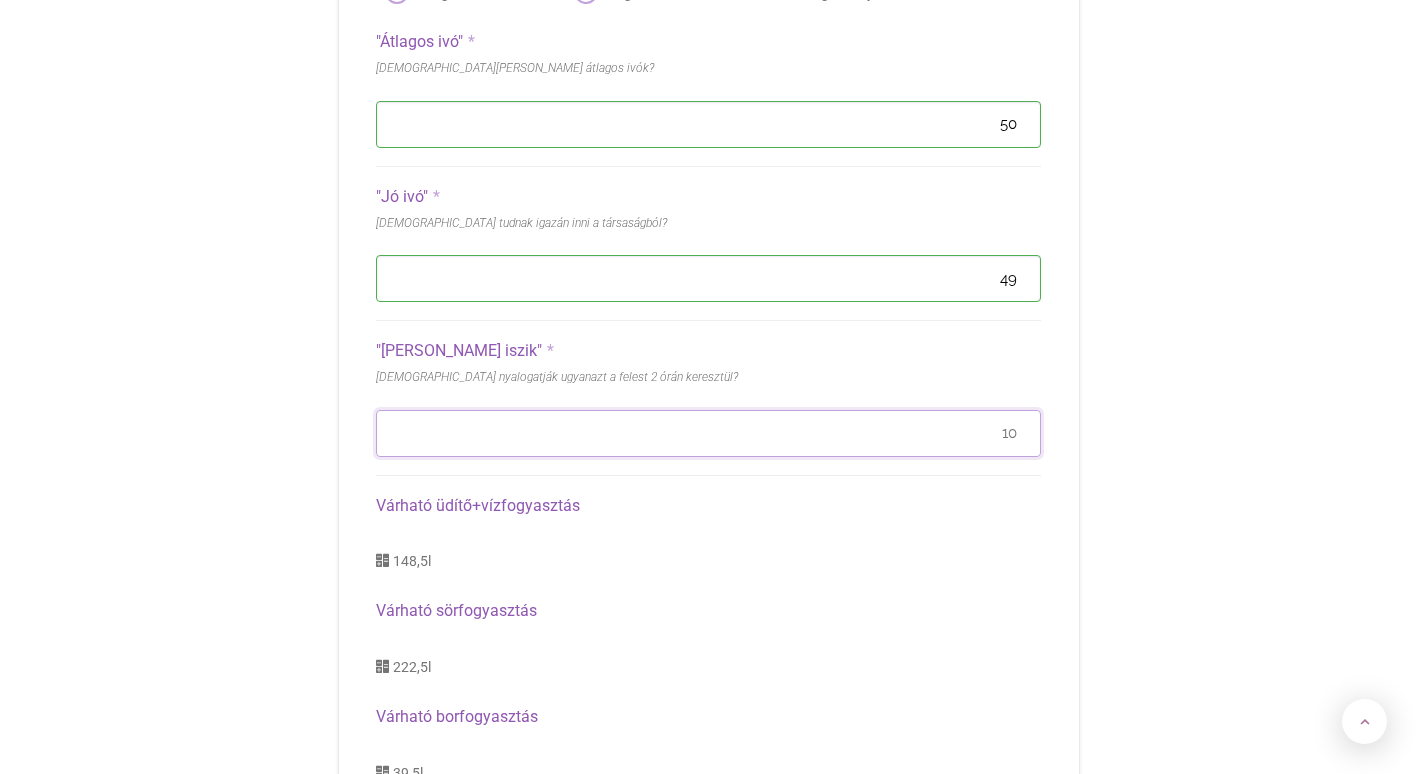 type on "10" 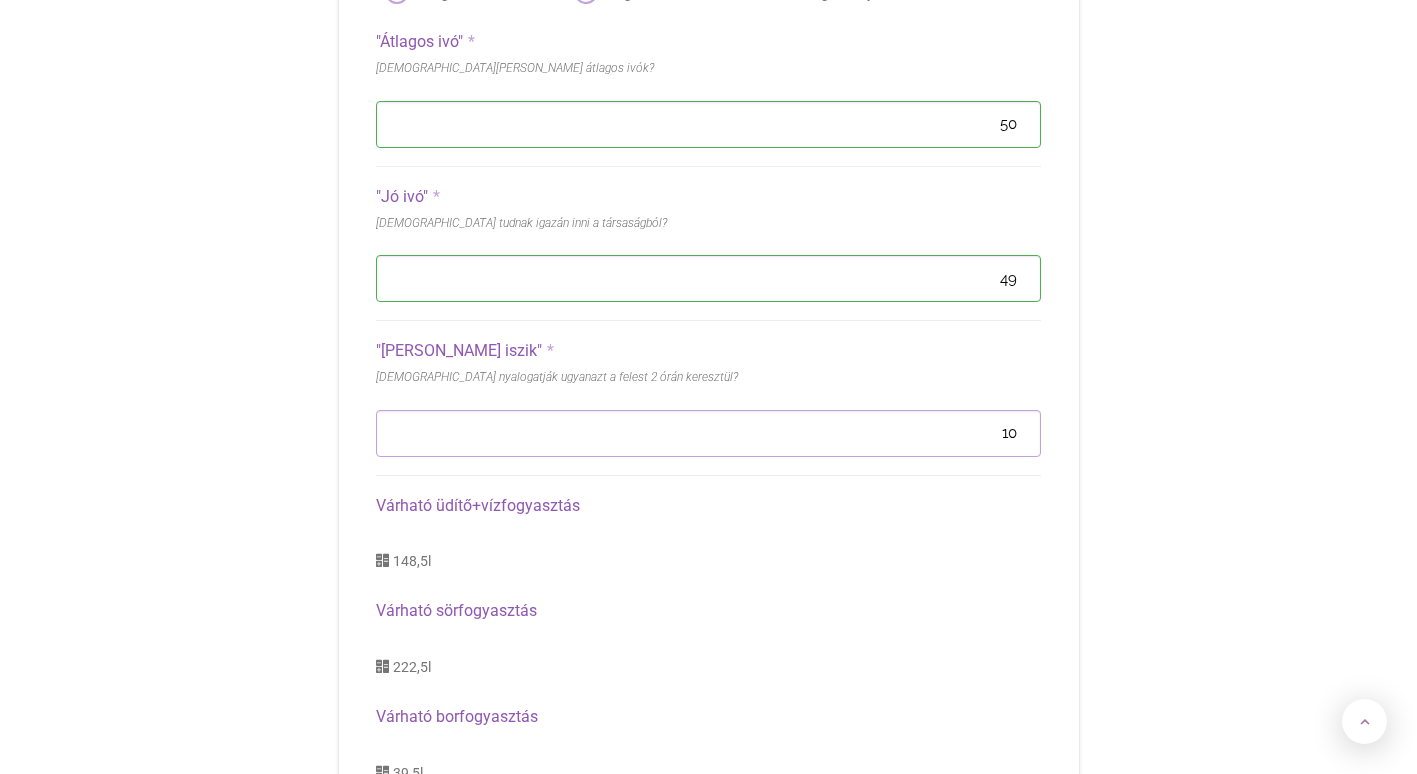 click on "Várható borfogyasztás" at bounding box center (708, 717) 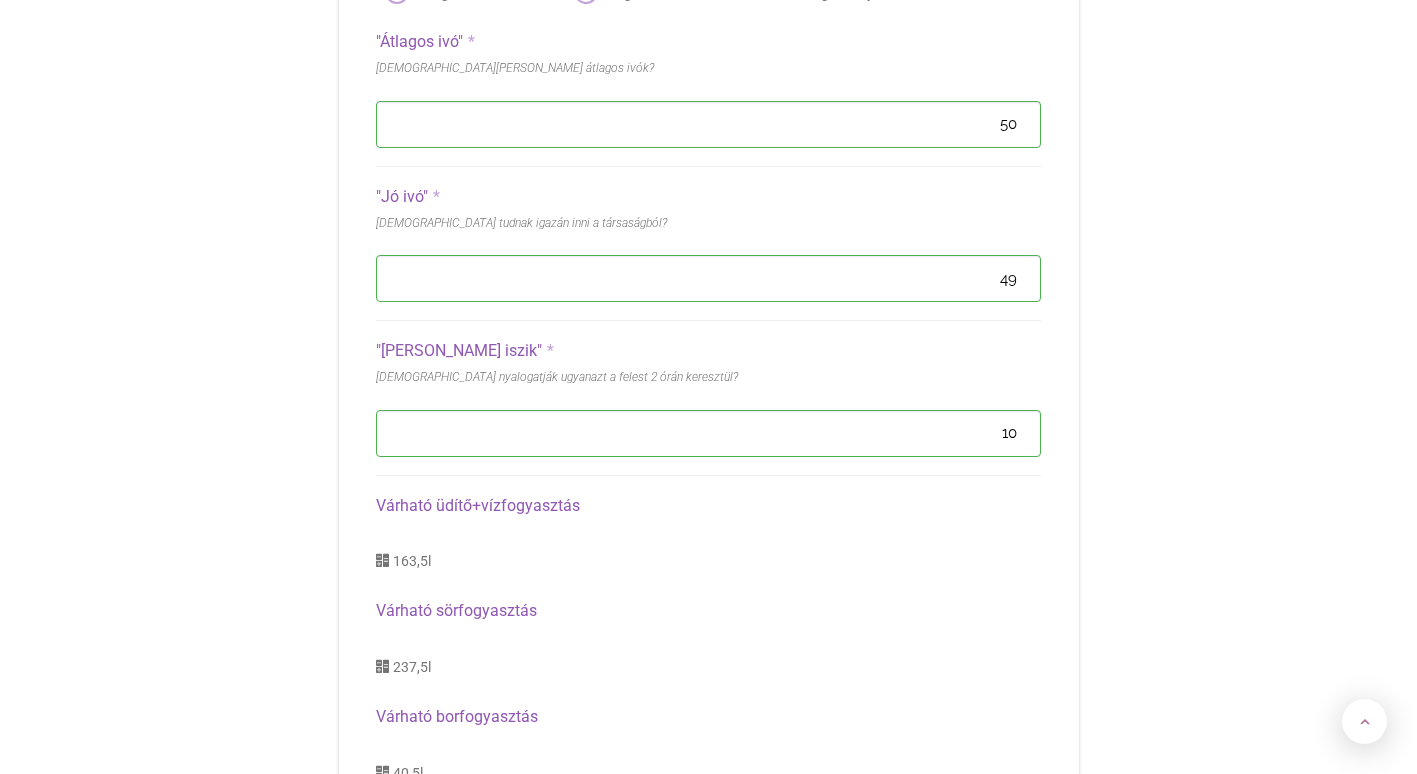click on "Várható borfogyasztás" at bounding box center [708, 717] 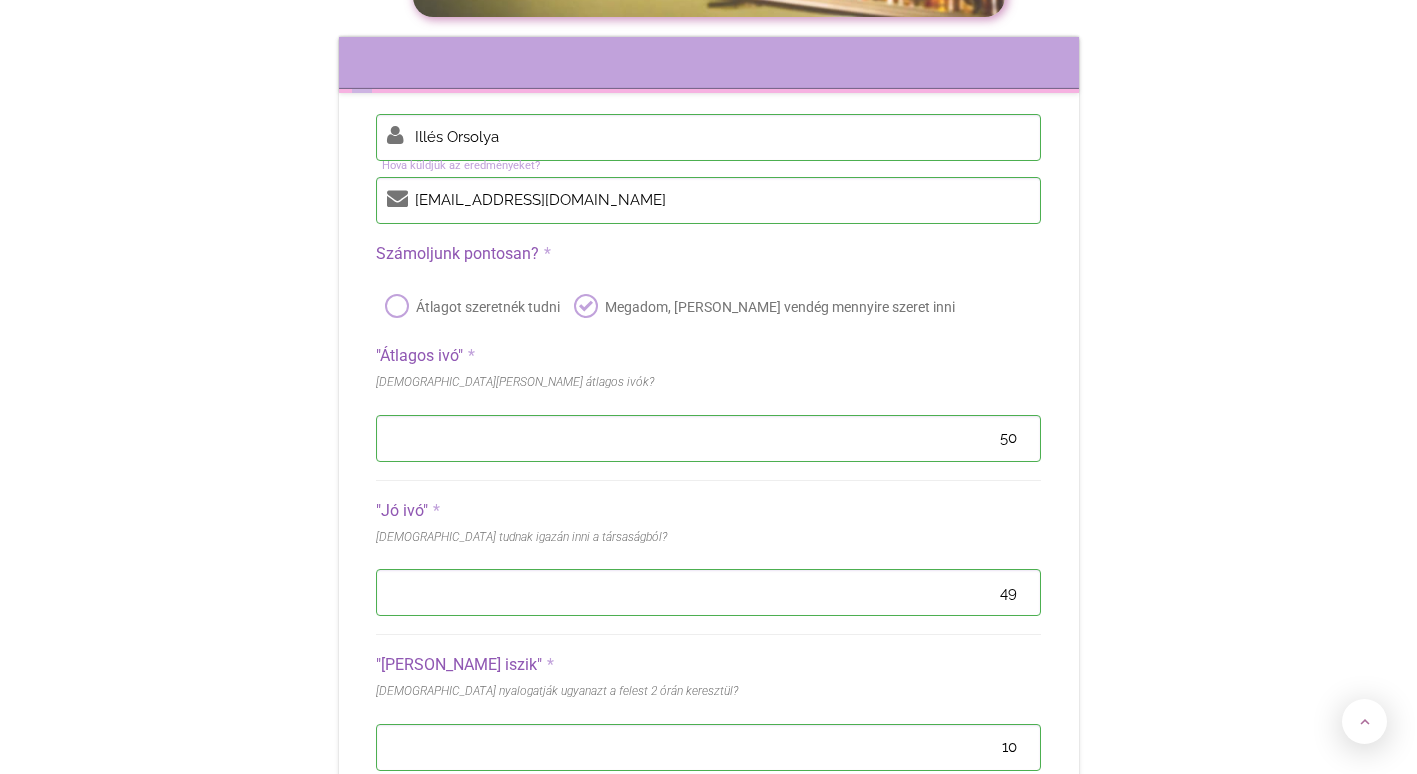 scroll, scrollTop: 8631, scrollLeft: 0, axis: vertical 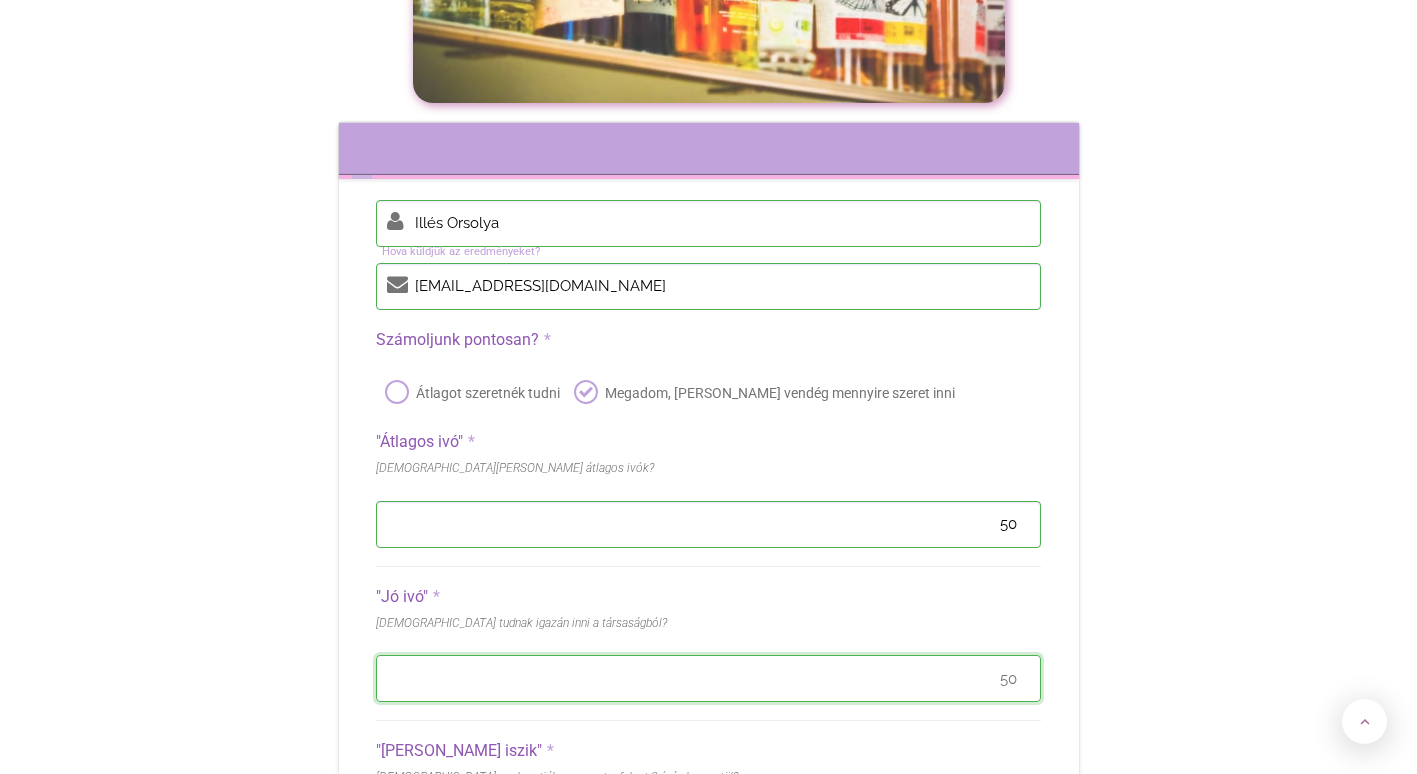 click on "50" at bounding box center (708, 678) 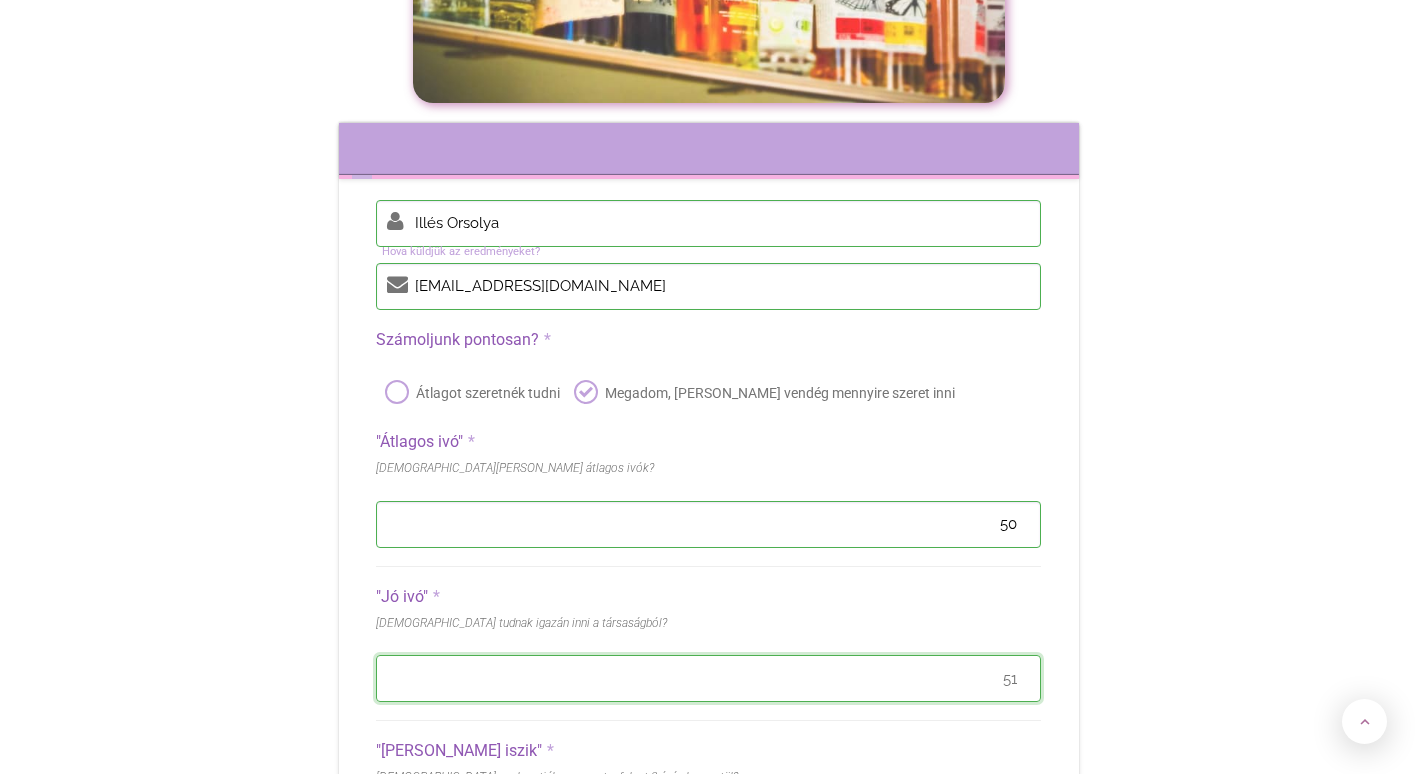 click on "51" at bounding box center (708, 678) 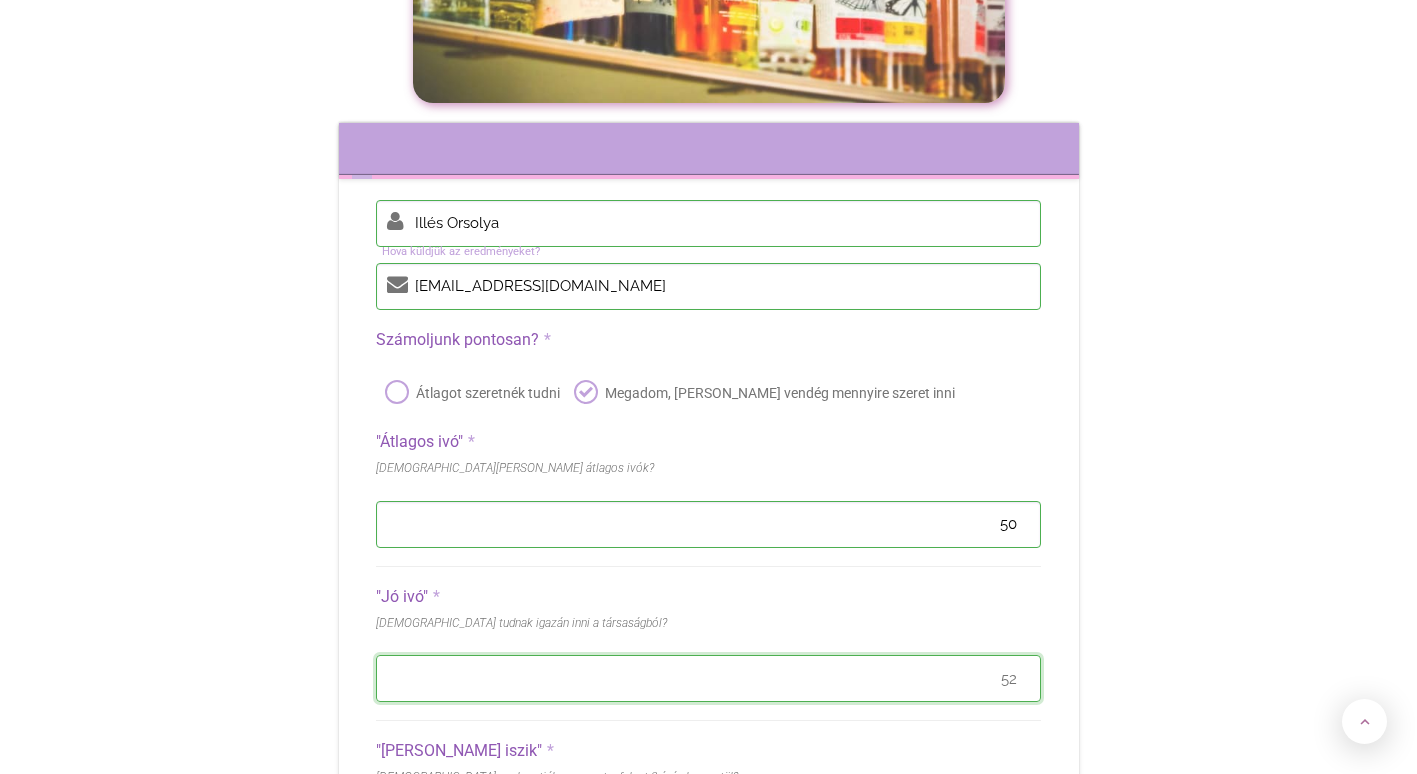 click on "52" at bounding box center [708, 678] 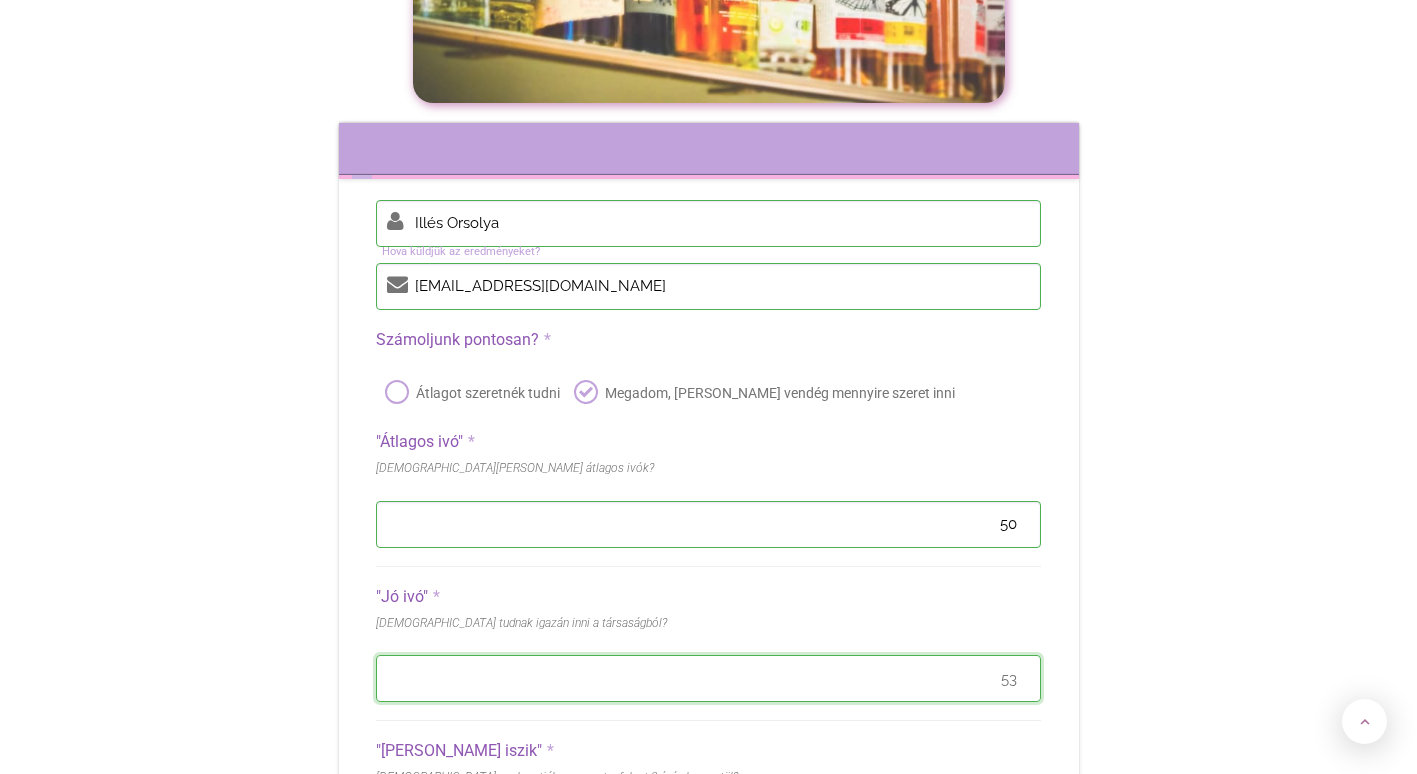 click on "53" at bounding box center (708, 678) 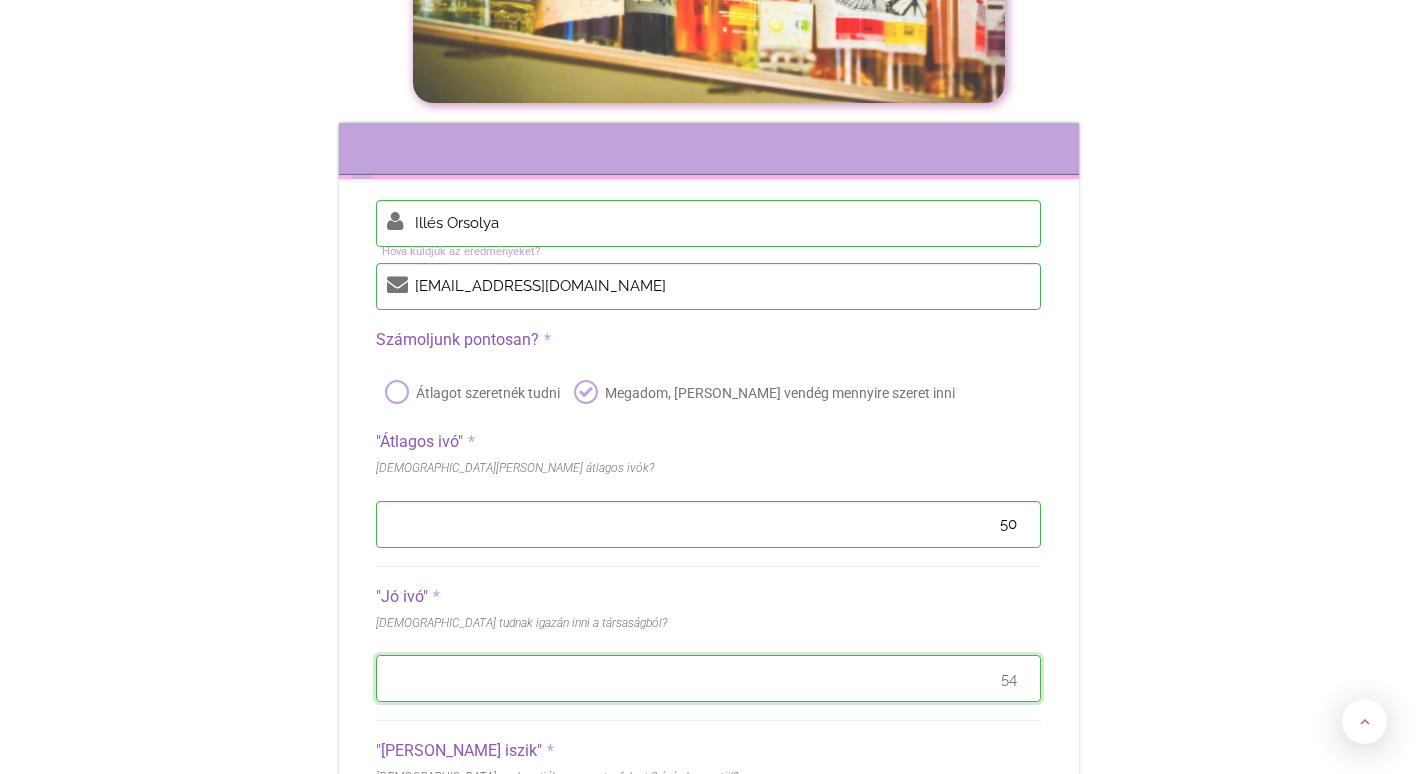 click on "54" at bounding box center (708, 678) 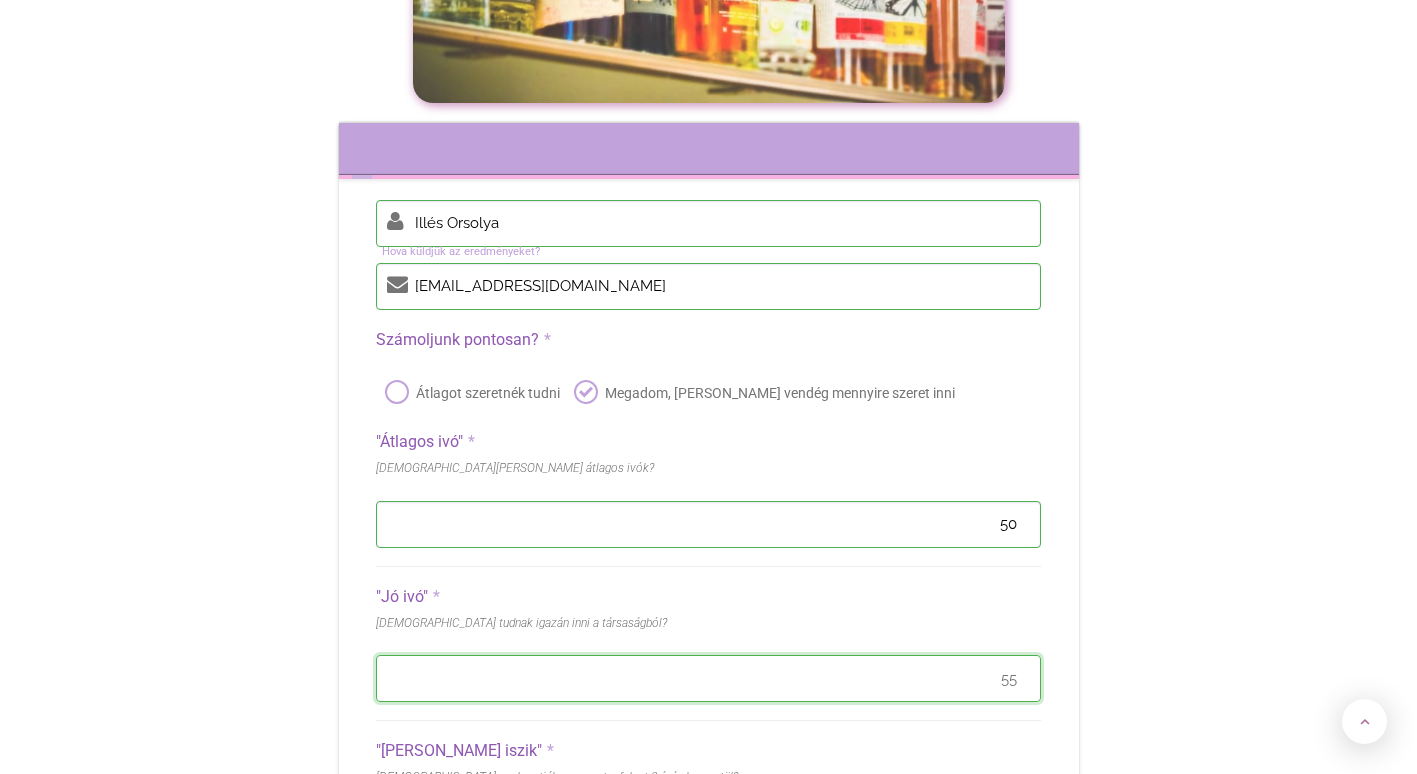 click on "55" at bounding box center [708, 678] 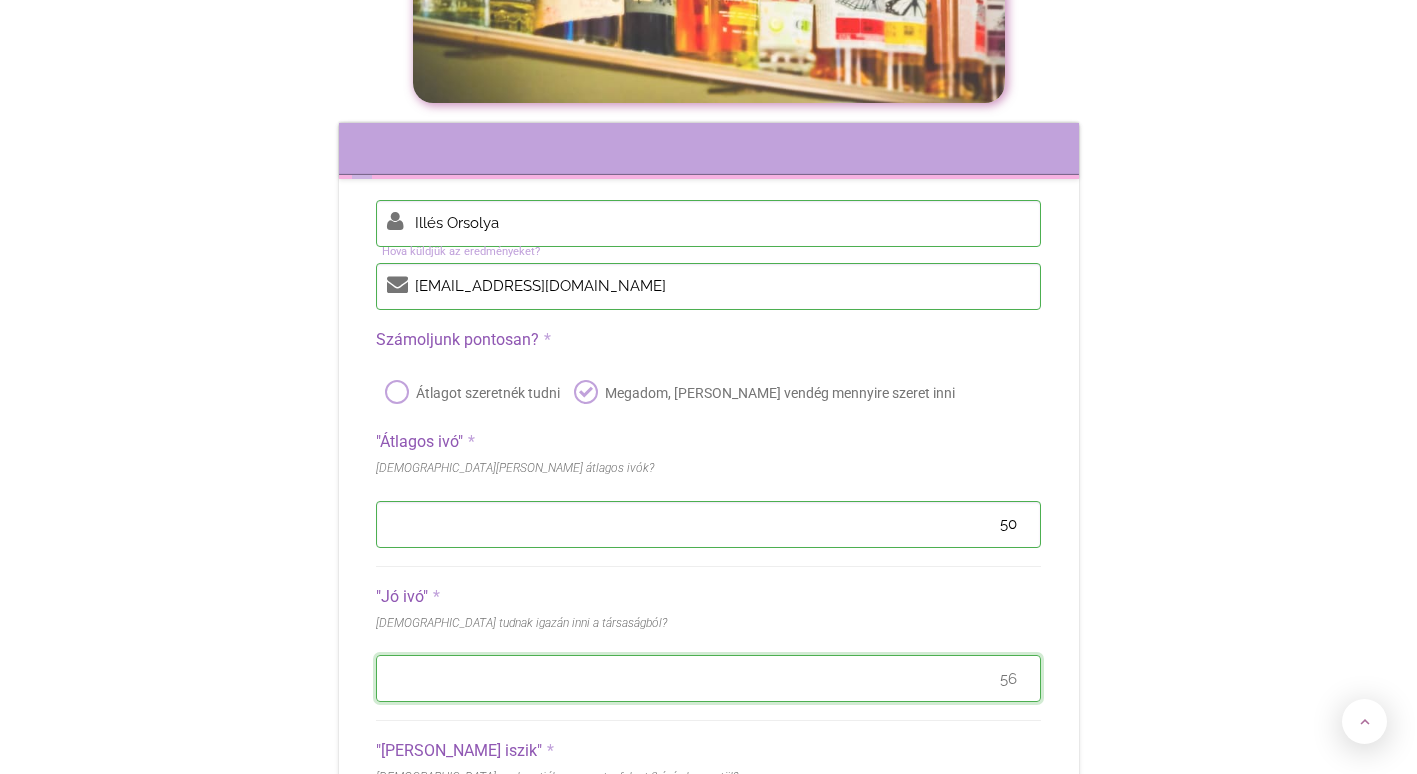 type on "56" 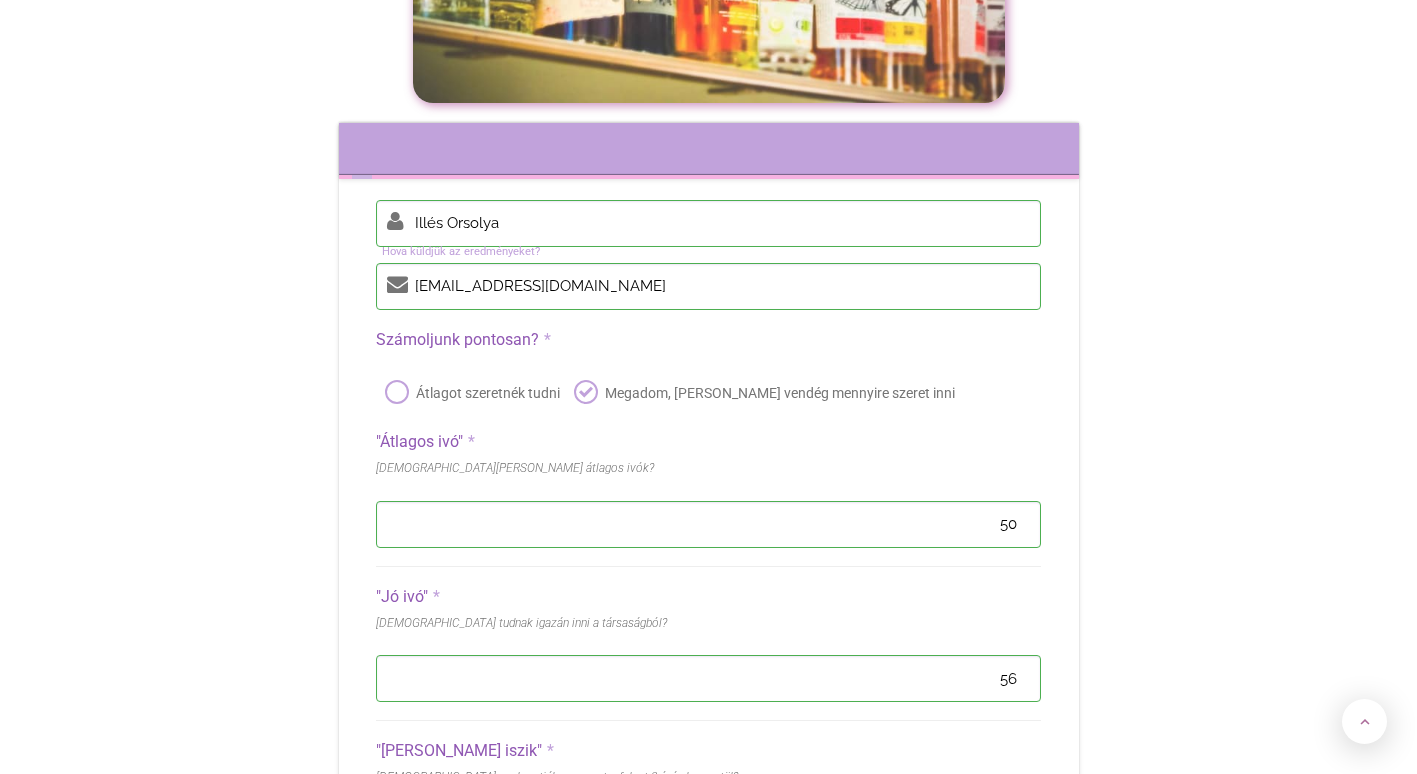 drag, startPoint x: 993, startPoint y: 540, endPoint x: 1032, endPoint y: 540, distance: 39 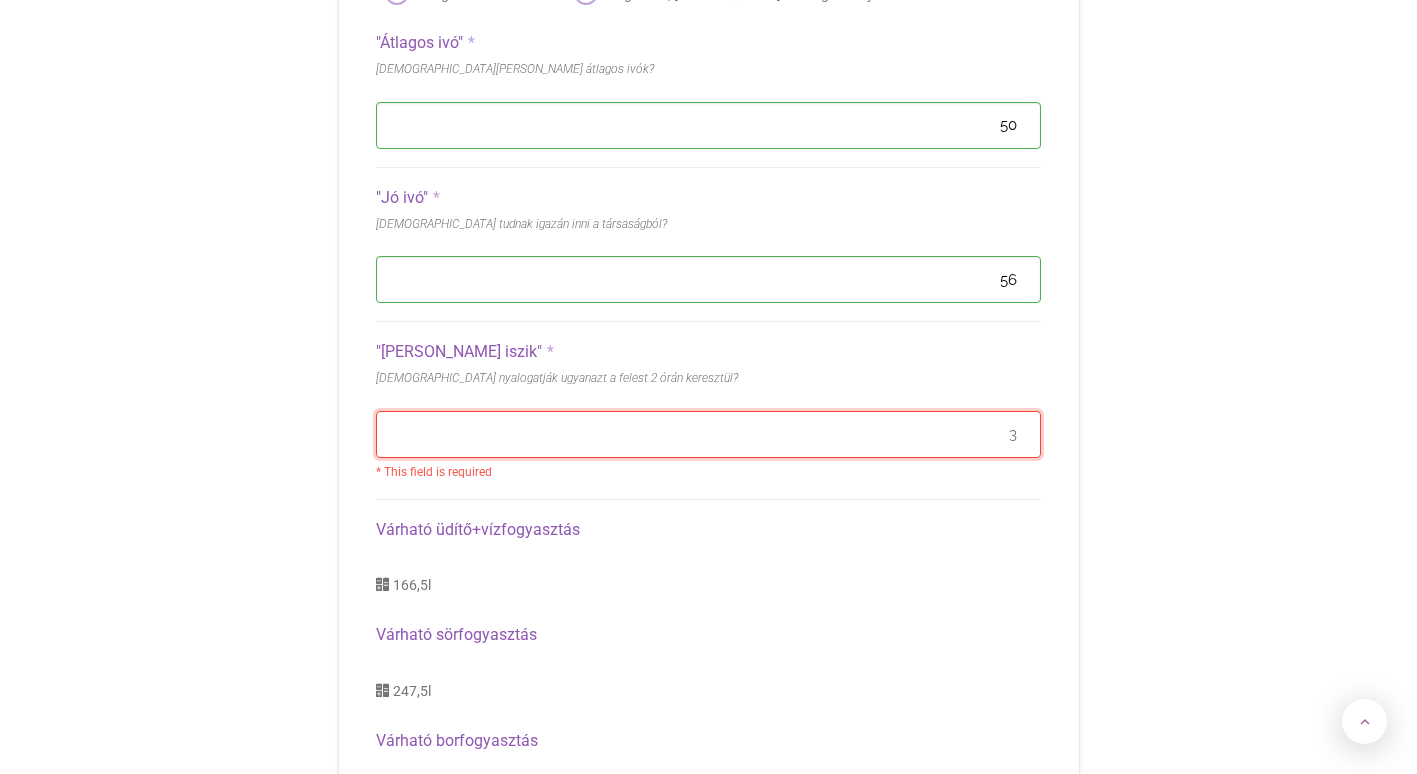 scroll, scrollTop: 9031, scrollLeft: 0, axis: vertical 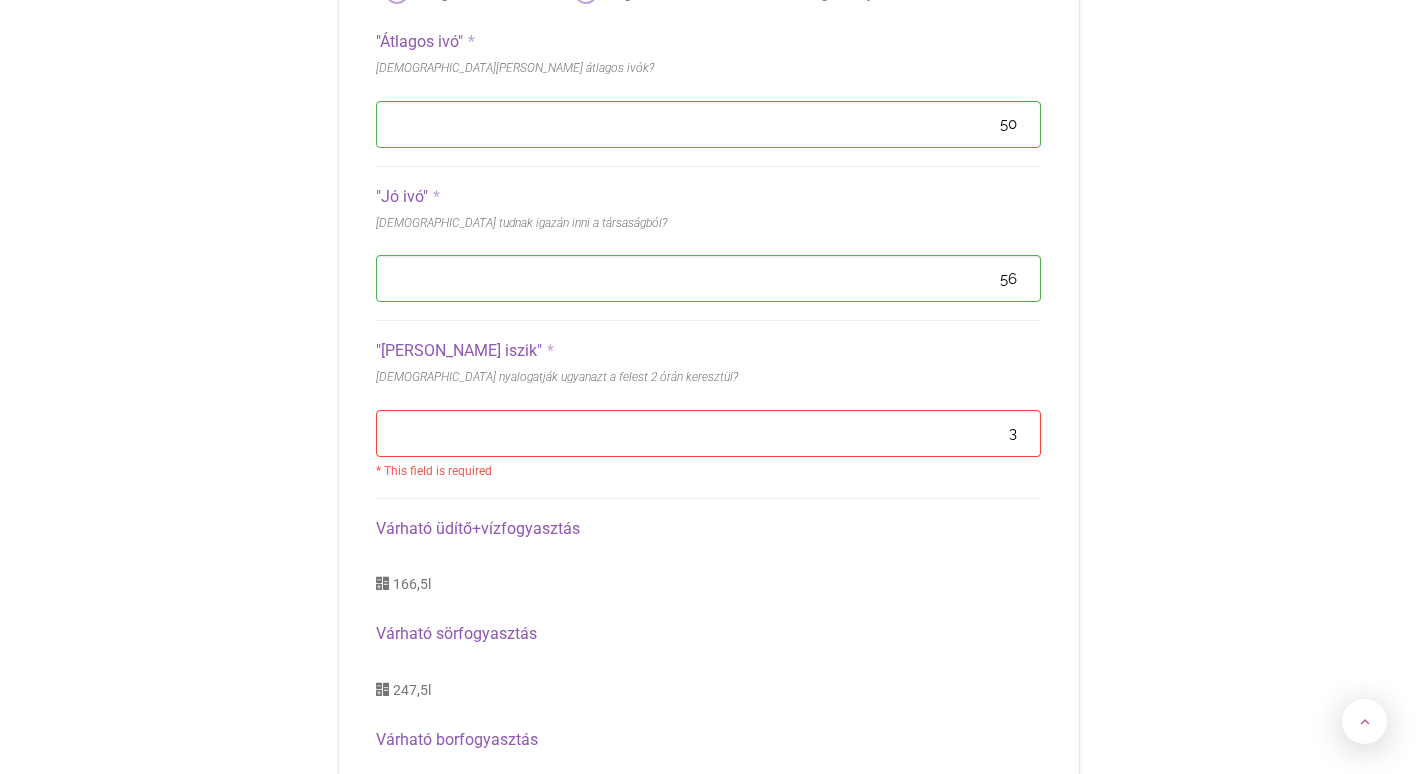 click on "Illés Orsolya         [EMAIL_ADDRESS][DOMAIN_NAME]     Hova küldjük az eredményeket?       Számoljunk pontosan? *      Átlagot szeretnék tudni       Megadom, [PERSON_NAME] vendég mennyire szeret inni        Vendégek száma *         Mennyire szeretnek inni a vendégek? *      Nem valami [PERSON_NAME] ivók       Közepesen       Nagyon!        Várható üdítő + vízfogyasztás       0,0  l       Várható sörfogyasztás       0,0  l       Várható borfogyasztás       0,0  l       Várható borfogyasztás       0,00  l       Várható borfogyasztás       0,0  l       Várható röviditalfogyasztás       0,00  l       Várható röviditalfogyasztás       0,00  l       Várható röviditalfogyasztás       0,0  l       "Átlagos ivó" *   [PERSON_NAME] átlagos ivók?   50       "[PERSON_NAME] [PERSON_NAME]" *   [DEMOGRAPHIC_DATA] tudnak igazán inni a társaságból?   56       "[PERSON_NAME] iszik" *   [DEMOGRAPHIC_DATA] nyalogatják ugyanazt a felest 2 órán keresztül?   3 * This field is required       Várható üdítő+vízfogyasztás       166,5  l" at bounding box center (708, 362) 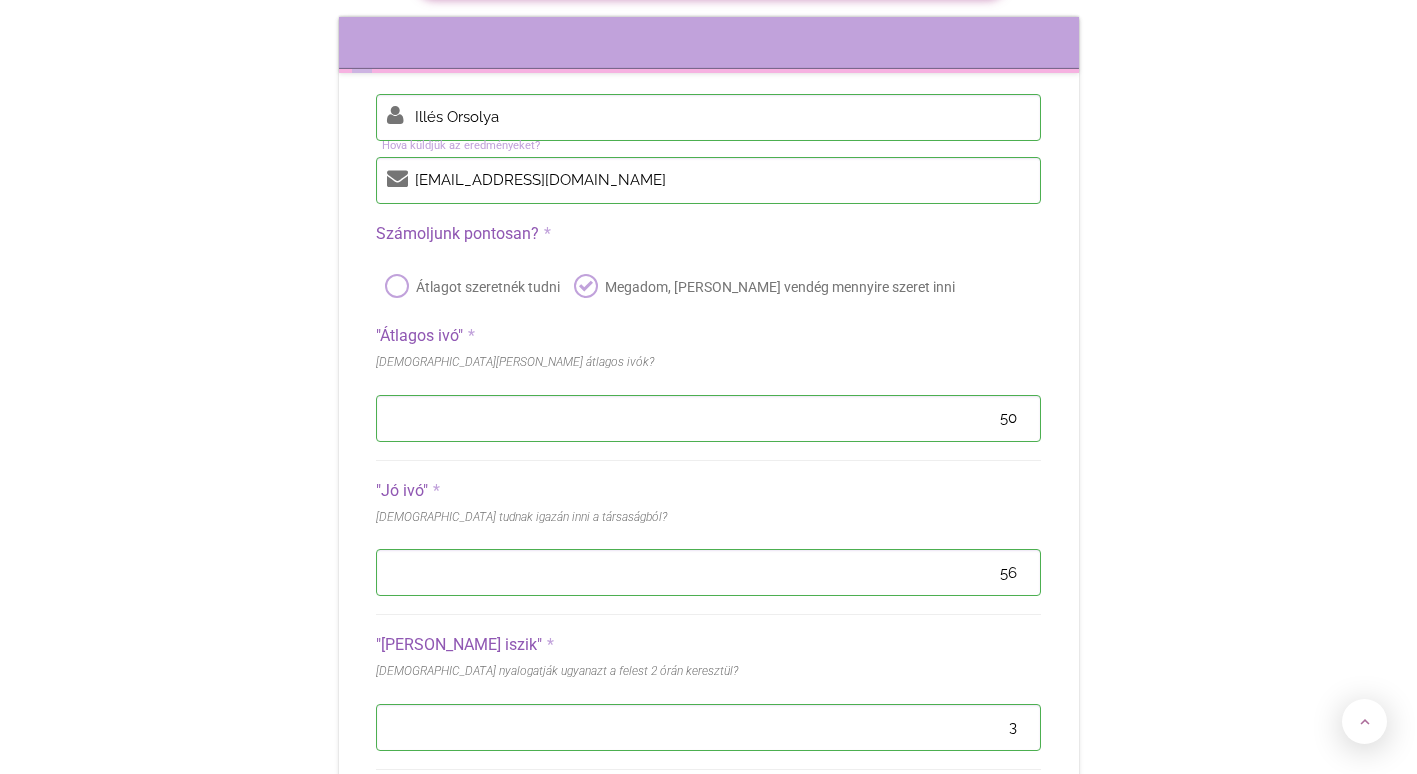 scroll, scrollTop: 8731, scrollLeft: 0, axis: vertical 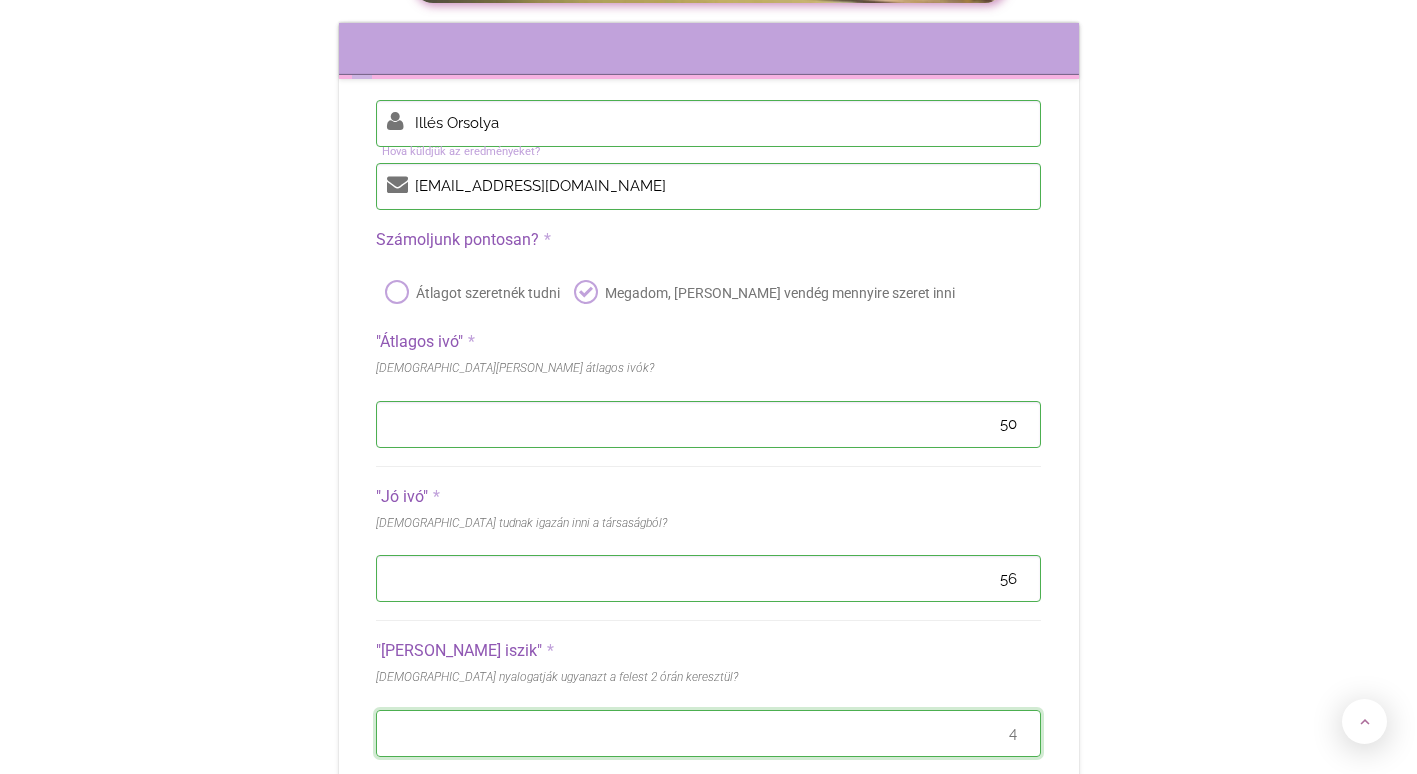 click on "4" at bounding box center [708, 733] 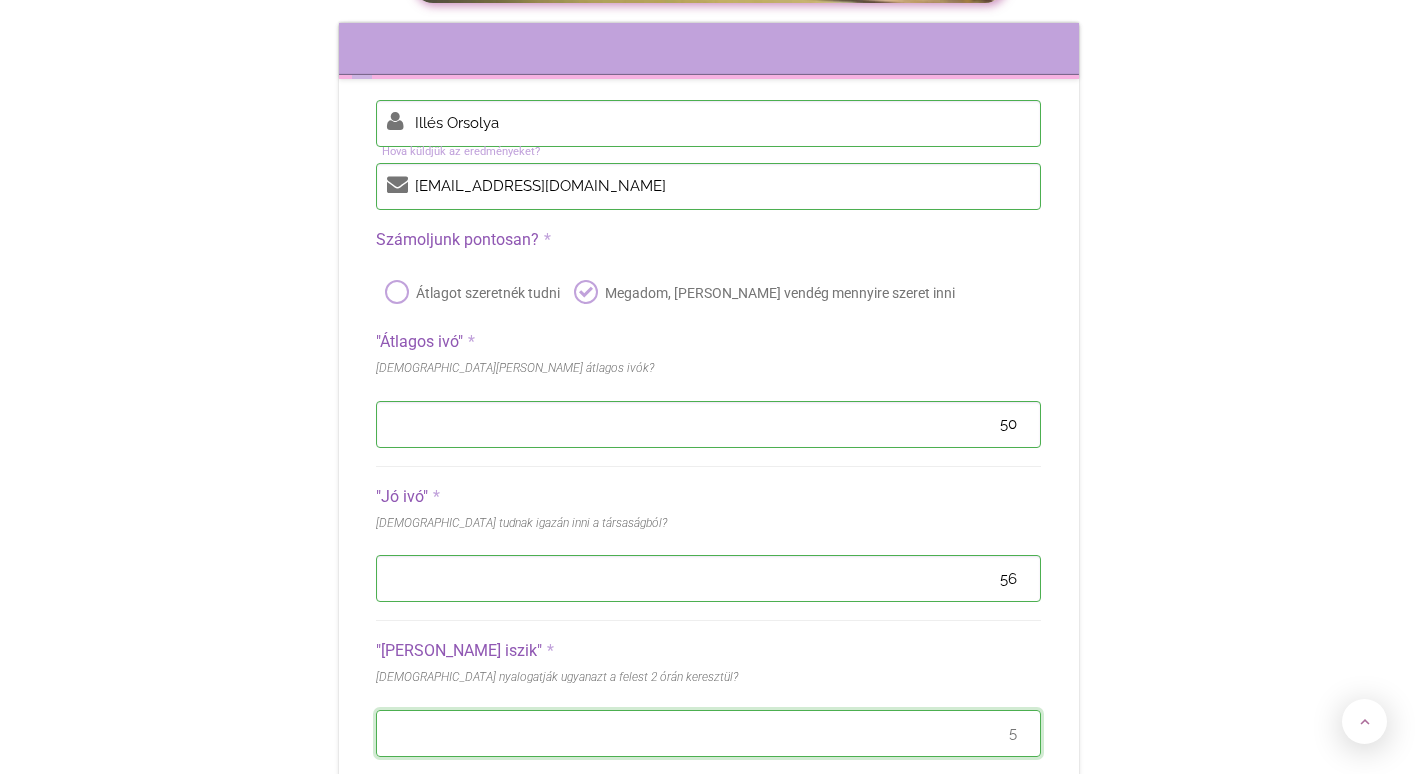 type on "5" 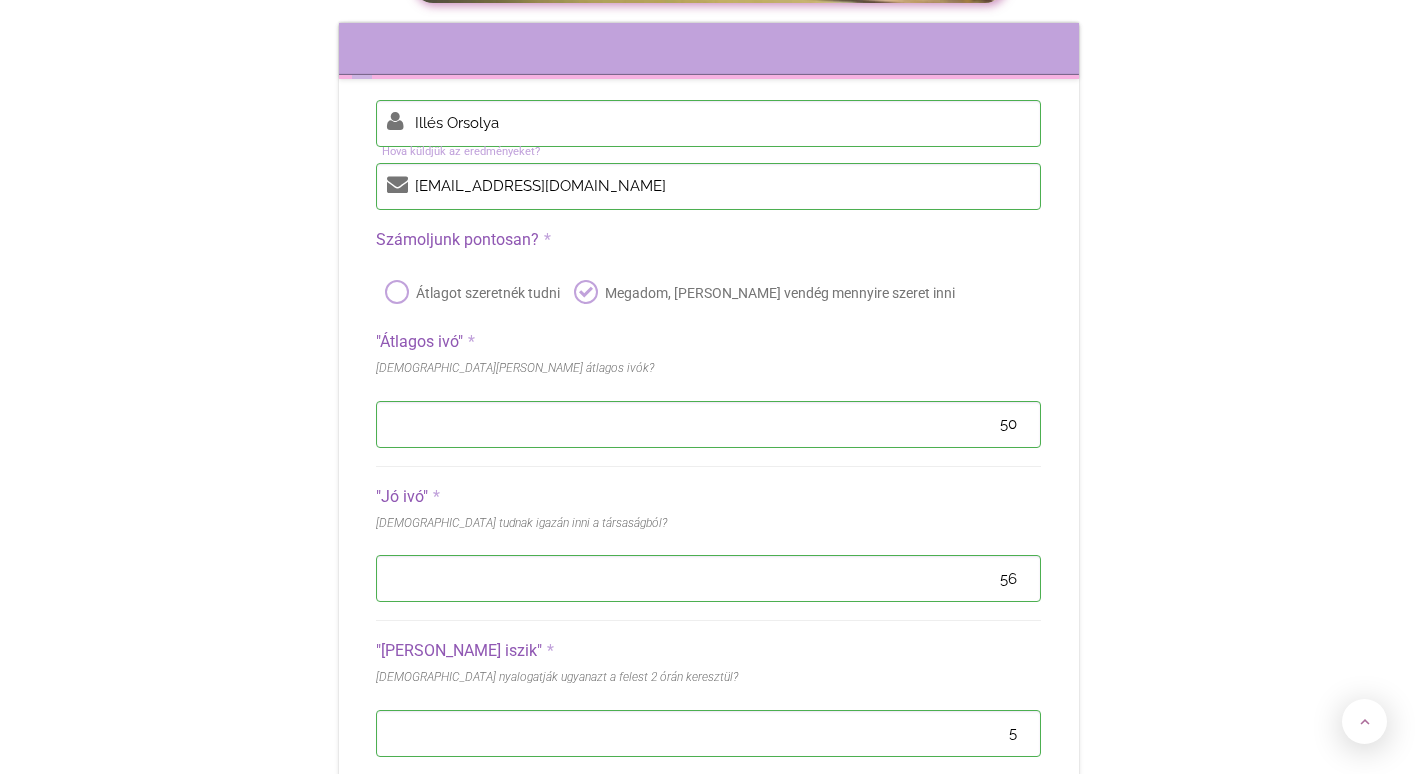 click on "166,4  l" at bounding box center (708, 860) 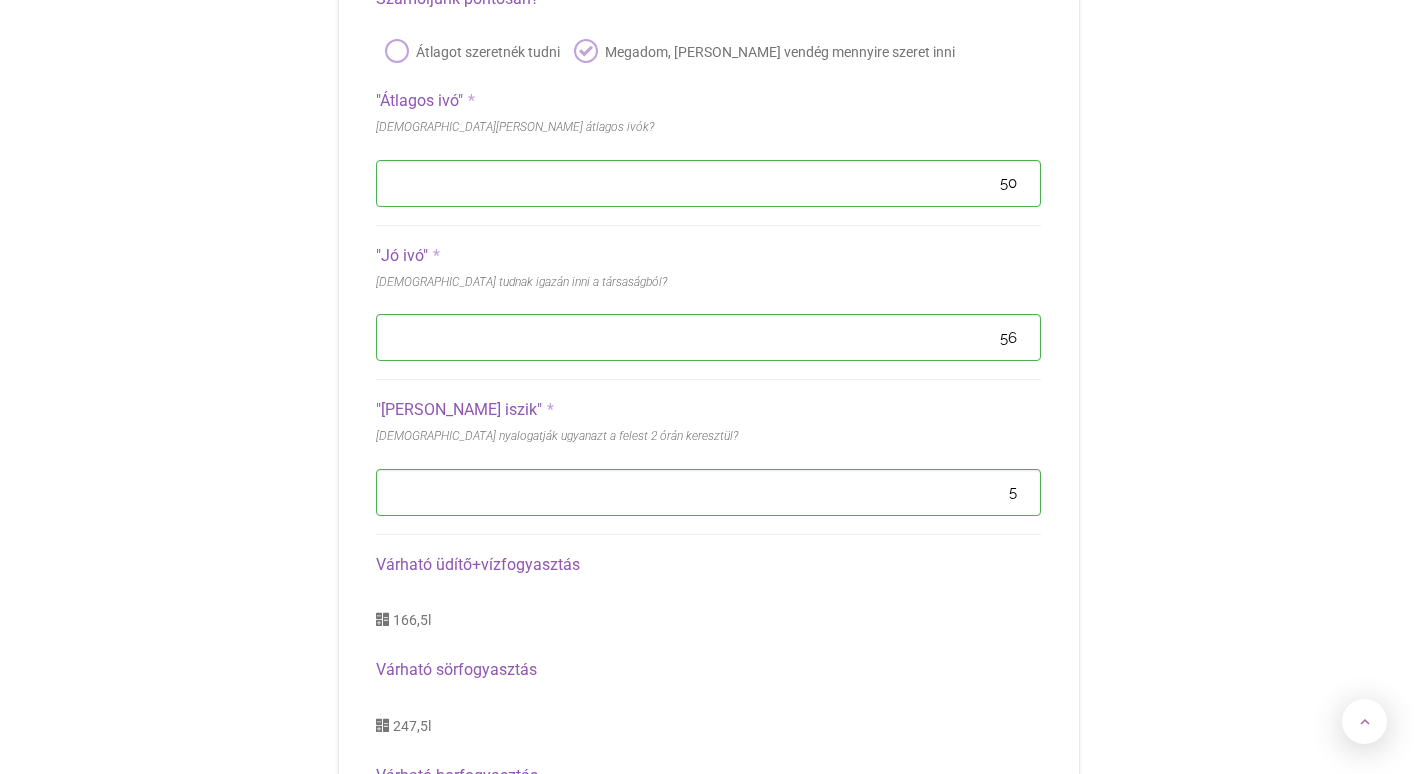 scroll, scrollTop: 9031, scrollLeft: 0, axis: vertical 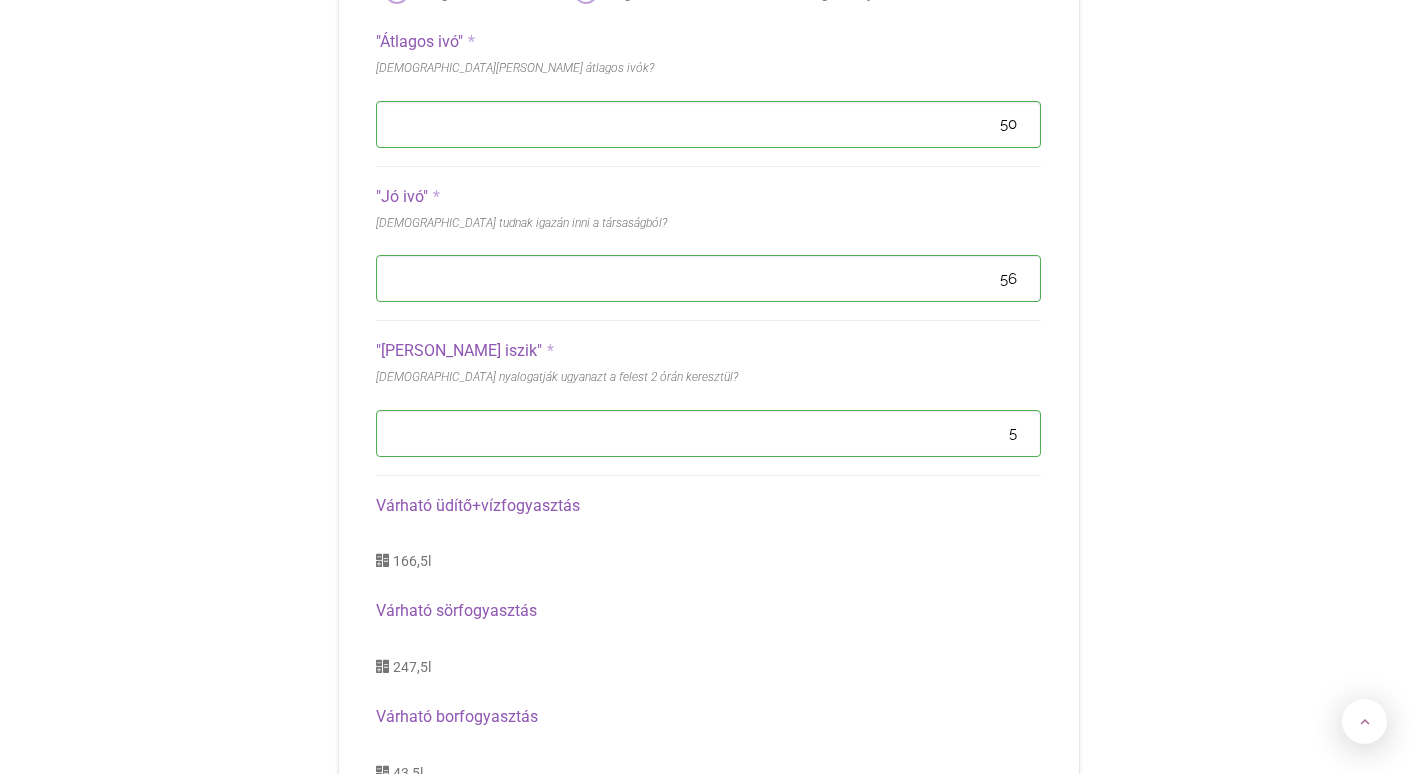 click on "A Küldés gombra kattintva elfogadod az  Adatvédelmi irányelveket ." at bounding box center [571, 946] 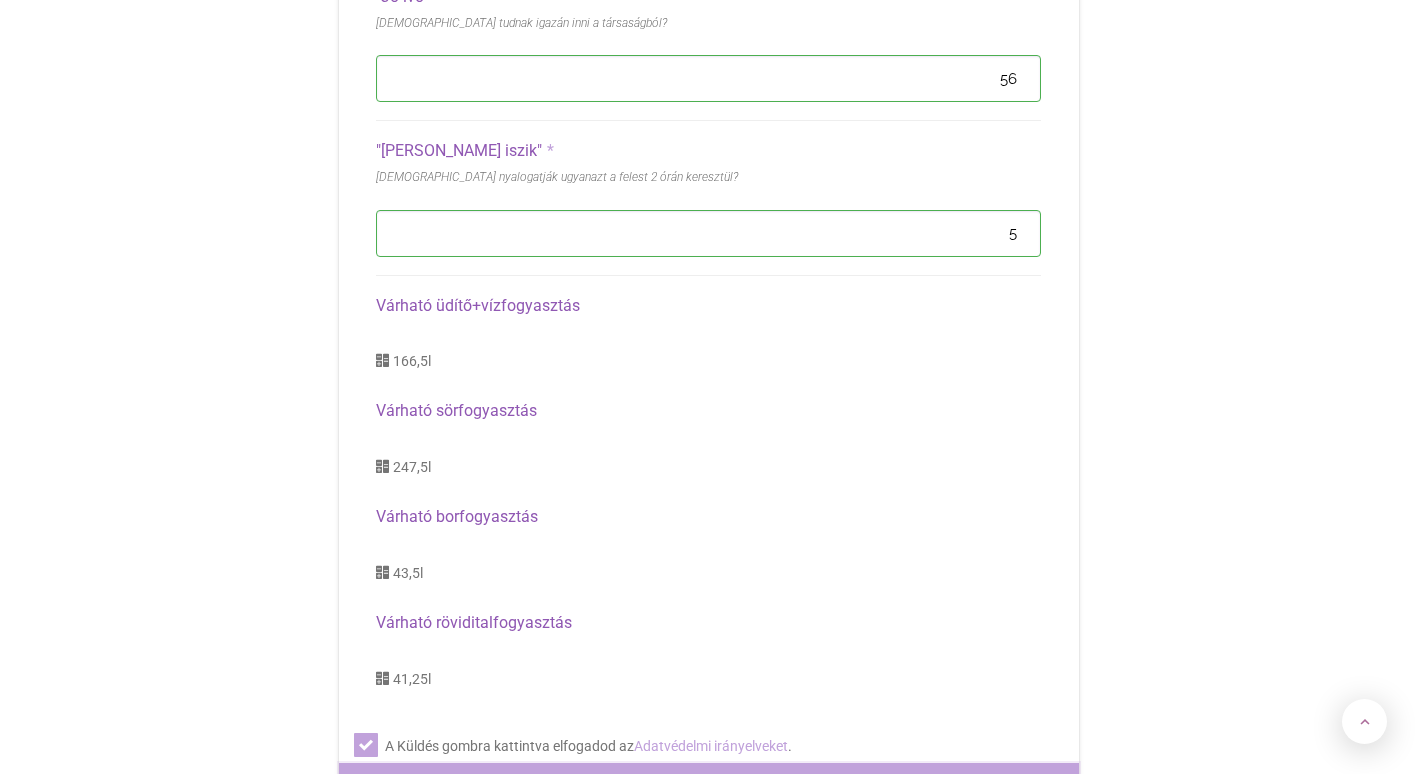 click on "Küldés" at bounding box center (709, 787) 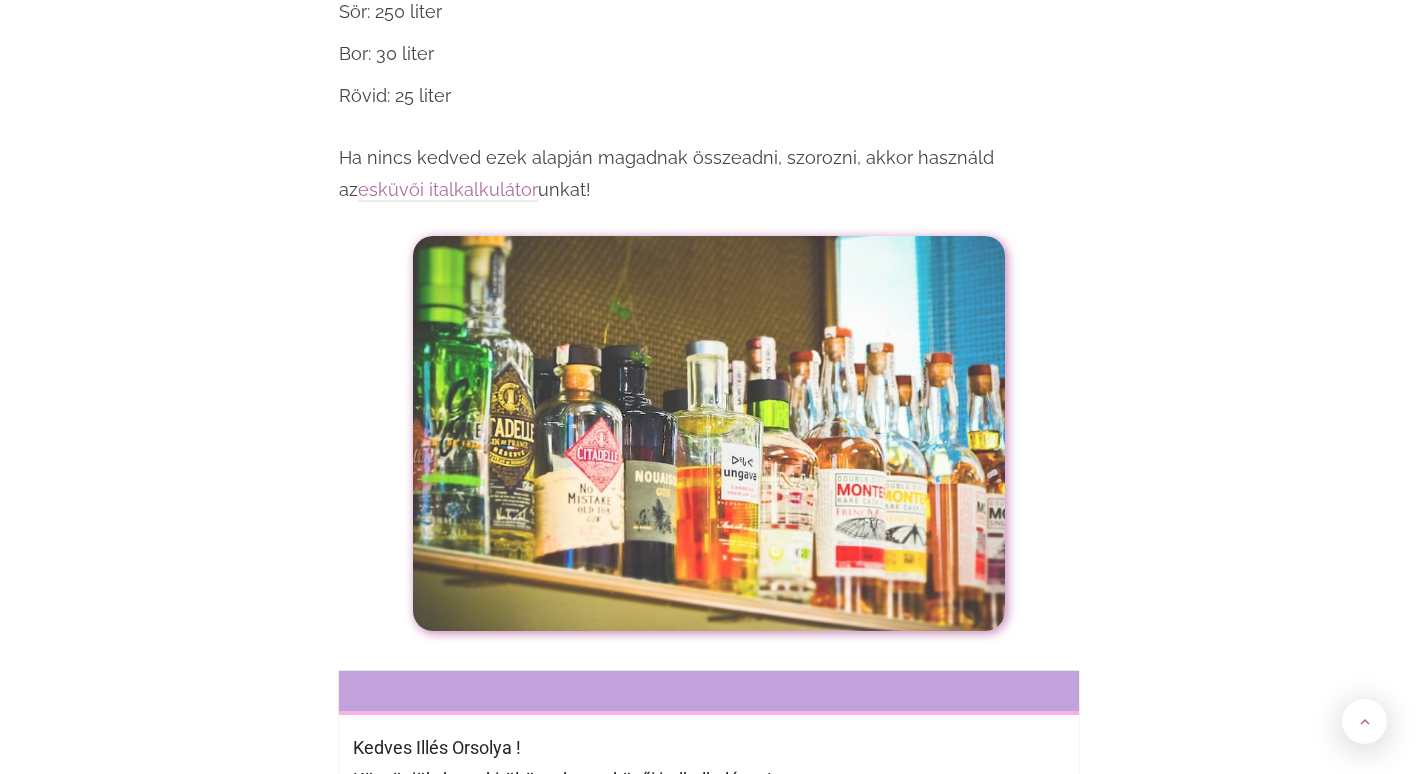 scroll, scrollTop: 8076, scrollLeft: 0, axis: vertical 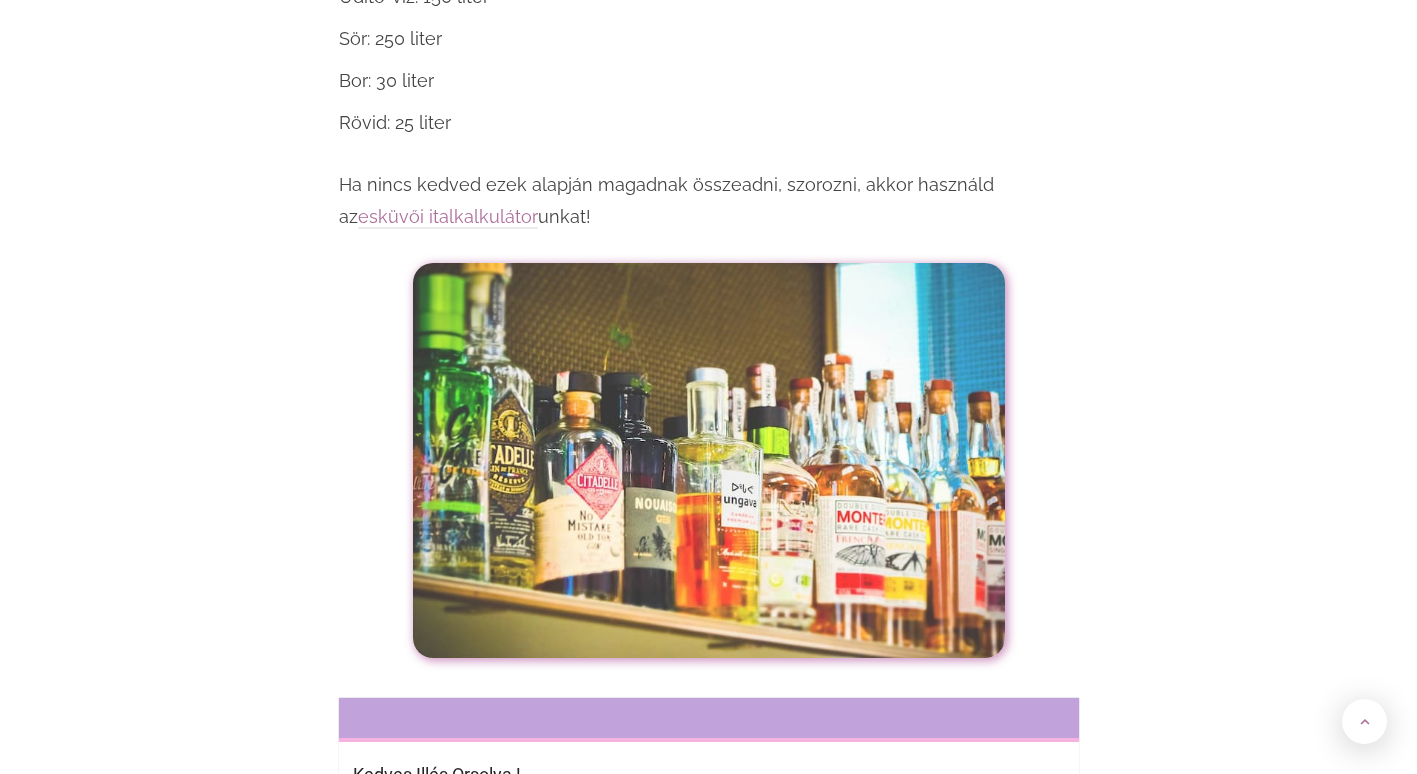 click on "[URL][DOMAIN_NAME]" at bounding box center [444, 903] 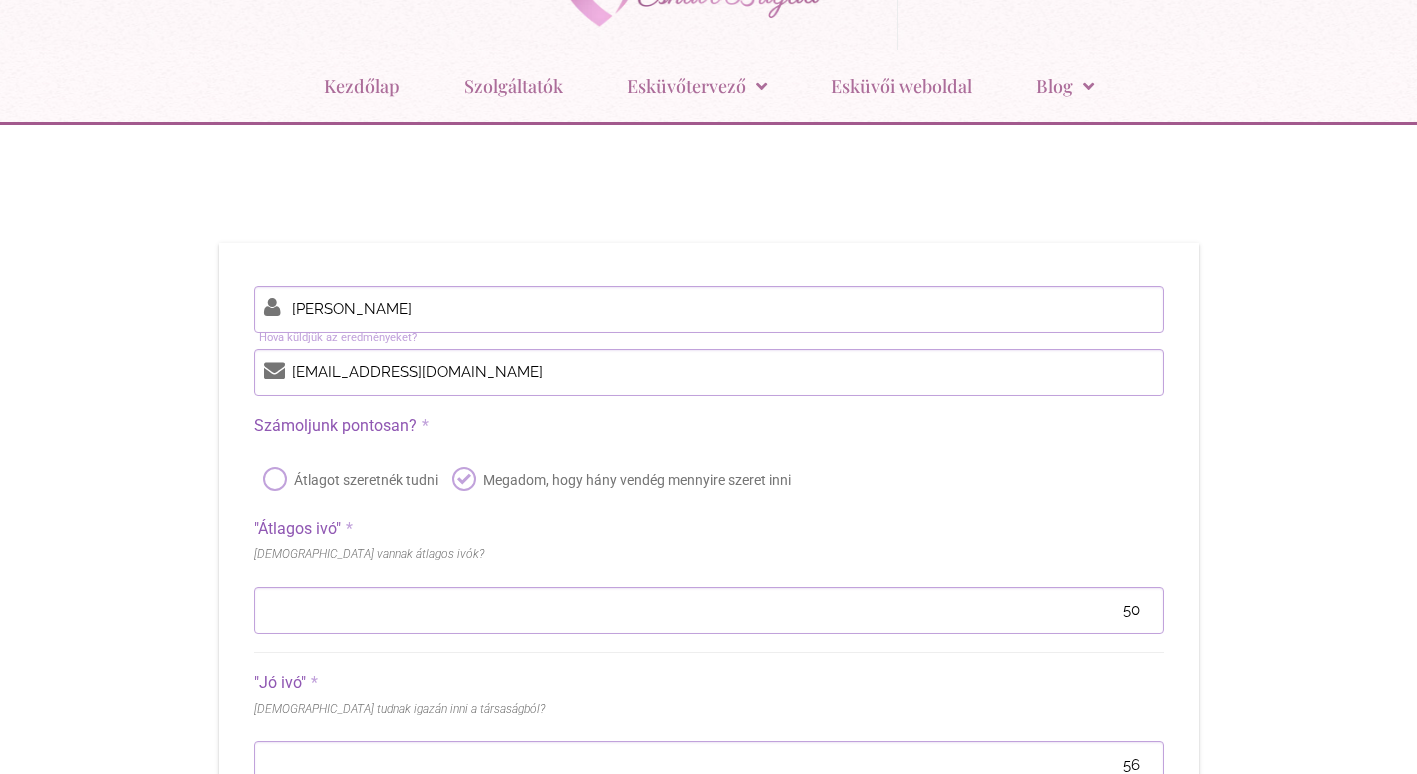 scroll, scrollTop: 0, scrollLeft: 0, axis: both 